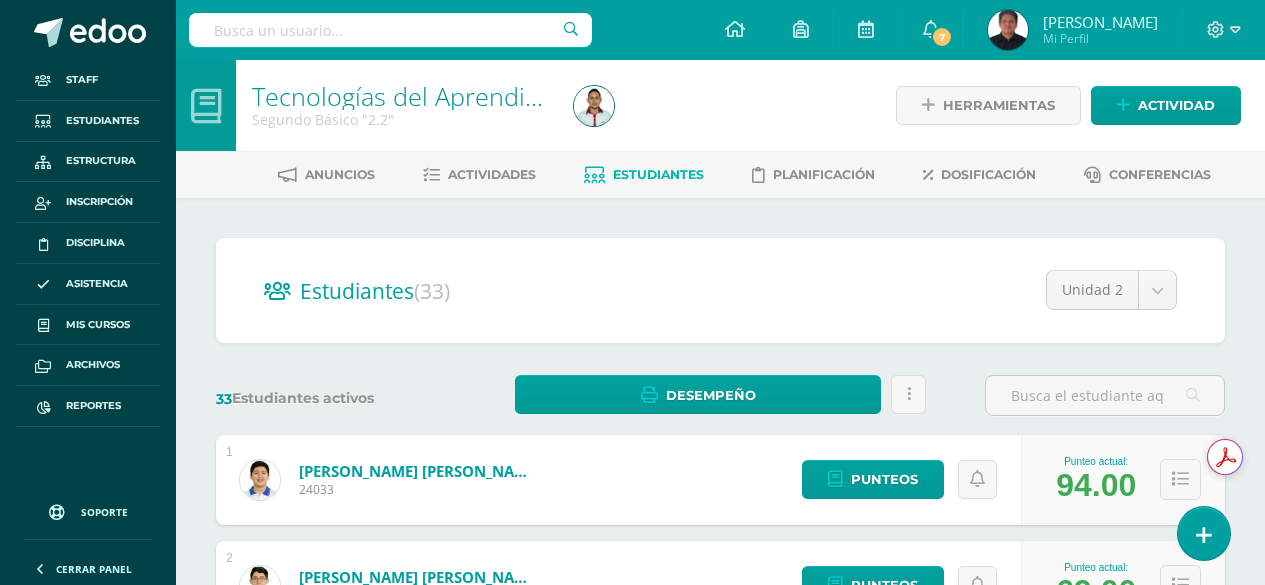 scroll, scrollTop: 0, scrollLeft: 0, axis: both 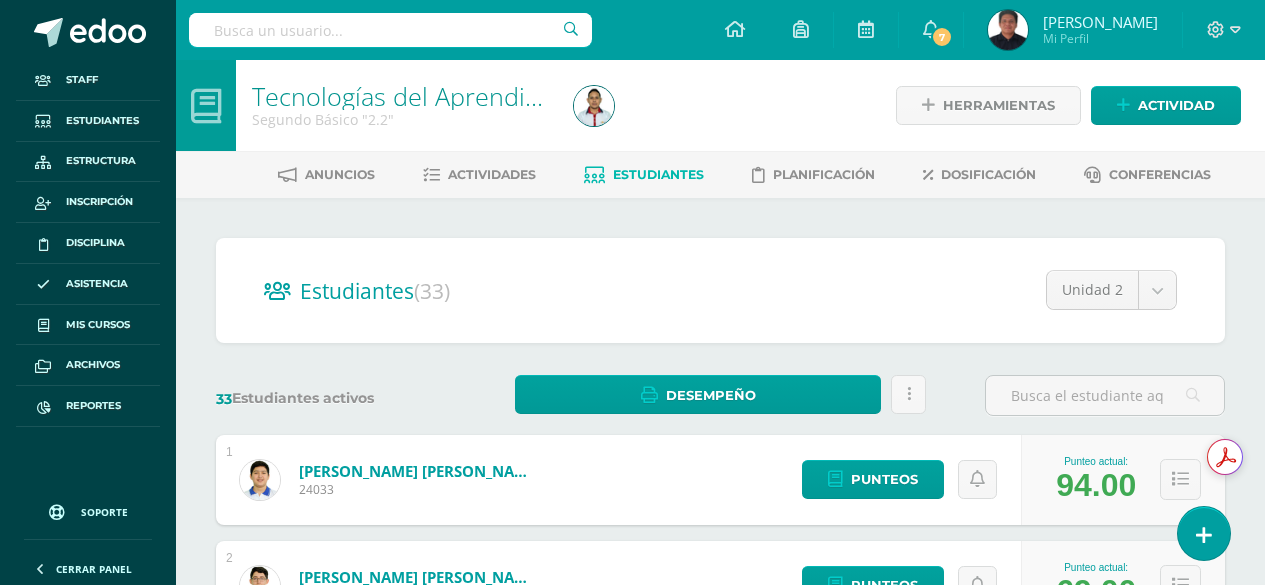 click at bounding box center (390, 30) 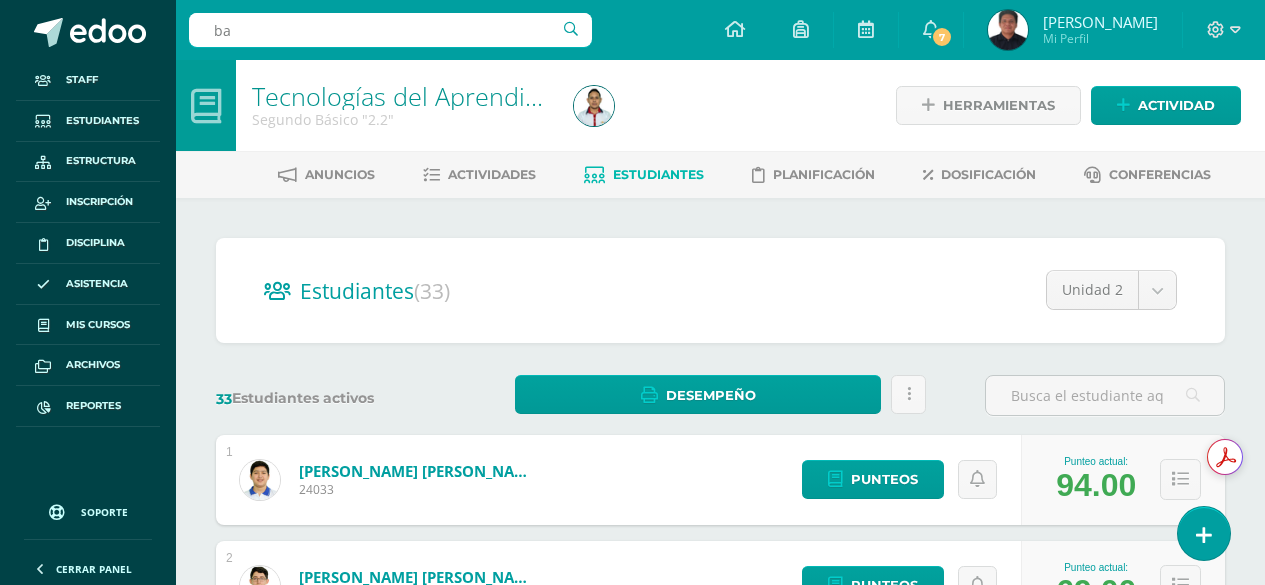 type on "b" 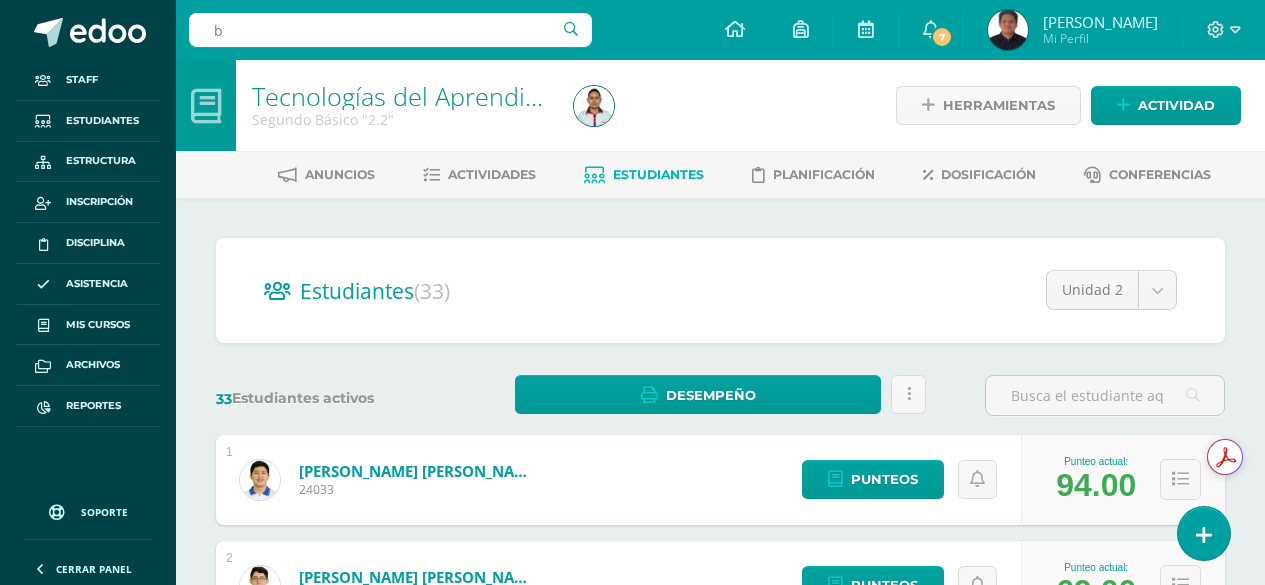 type 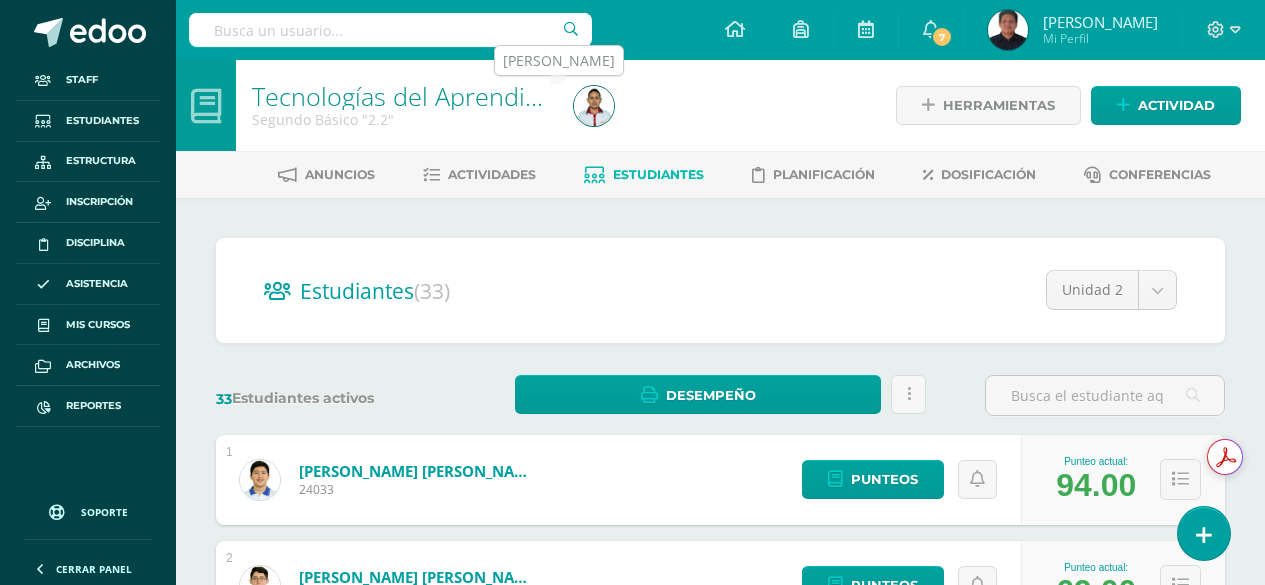 click at bounding box center [594, 106] 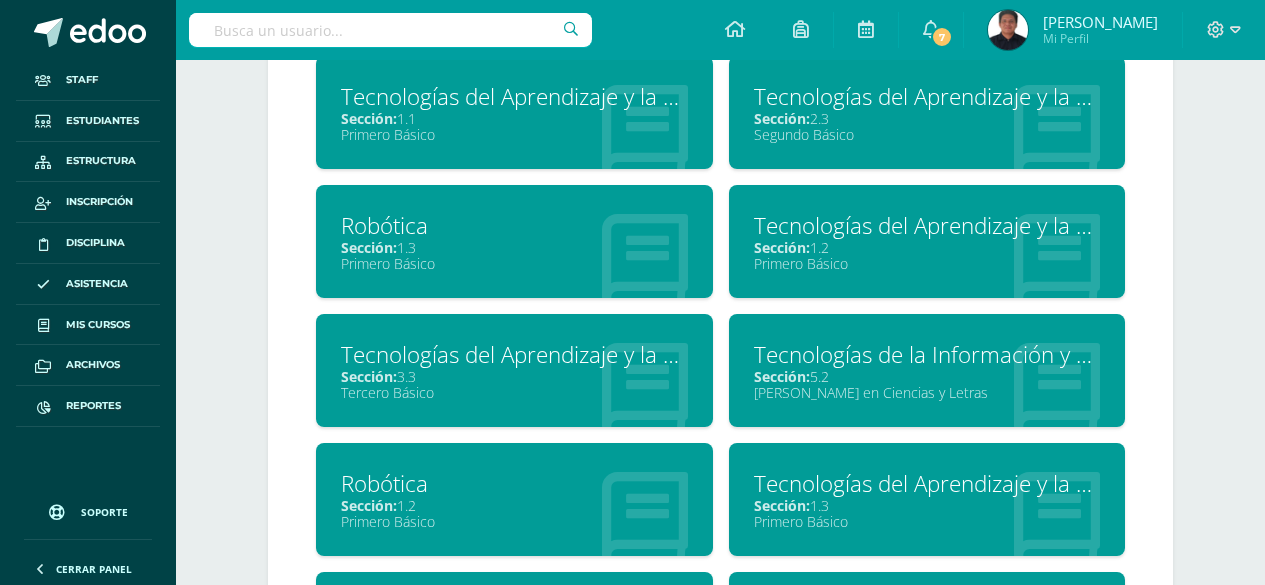 scroll, scrollTop: 1600, scrollLeft: 0, axis: vertical 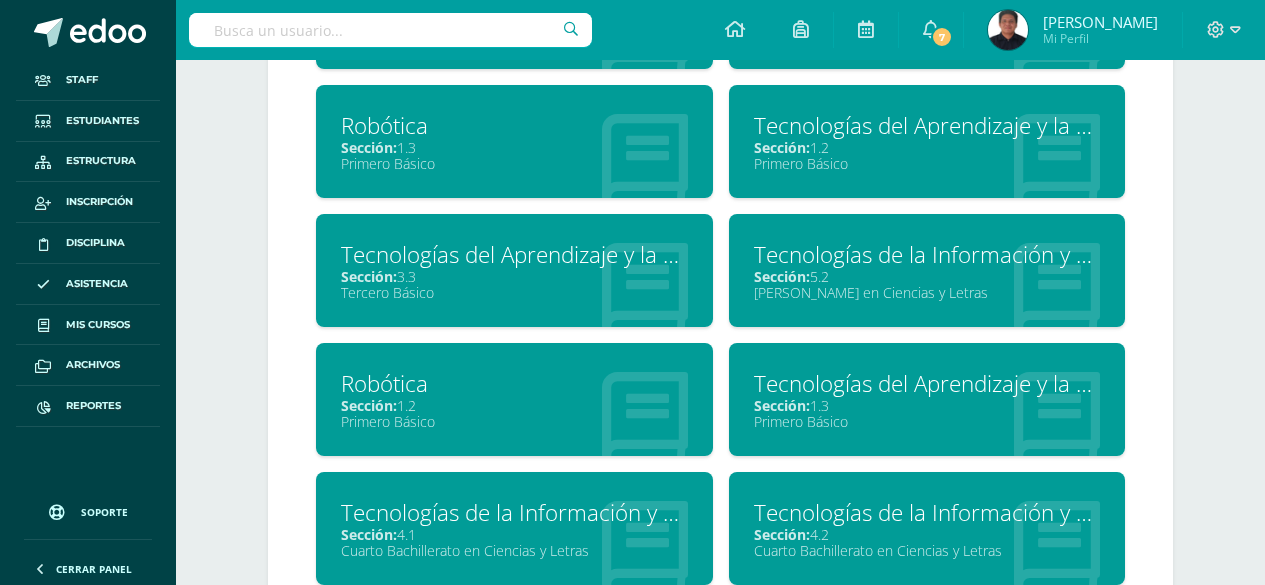 click on "Tecnologías de la Información y Comunicación 5" at bounding box center [927, 254] 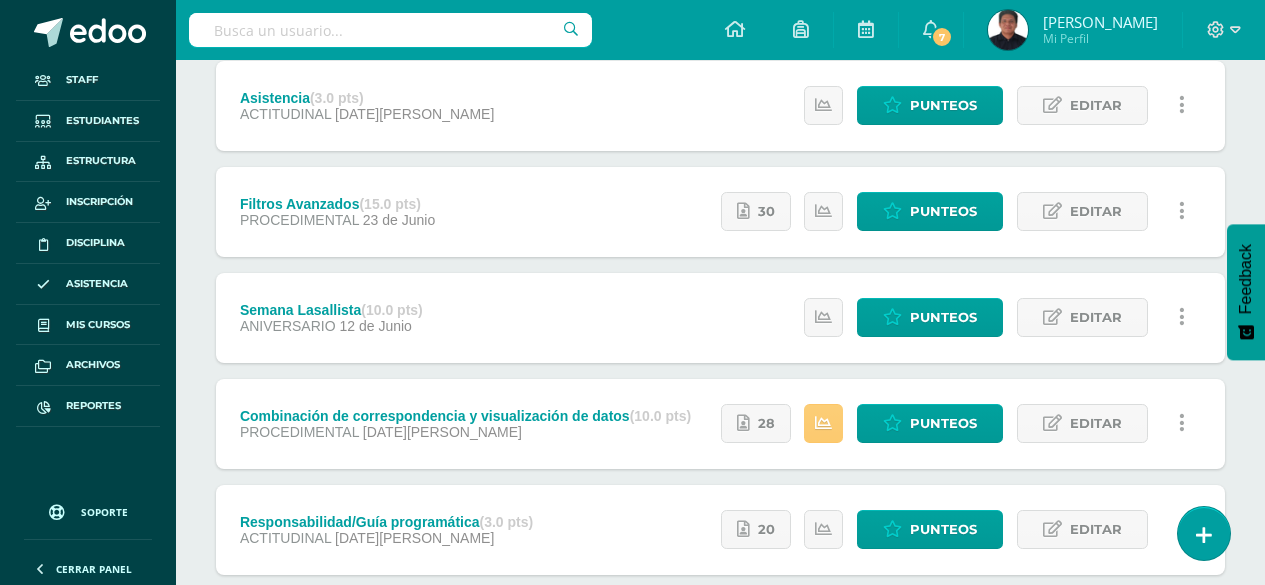 scroll, scrollTop: 500, scrollLeft: 0, axis: vertical 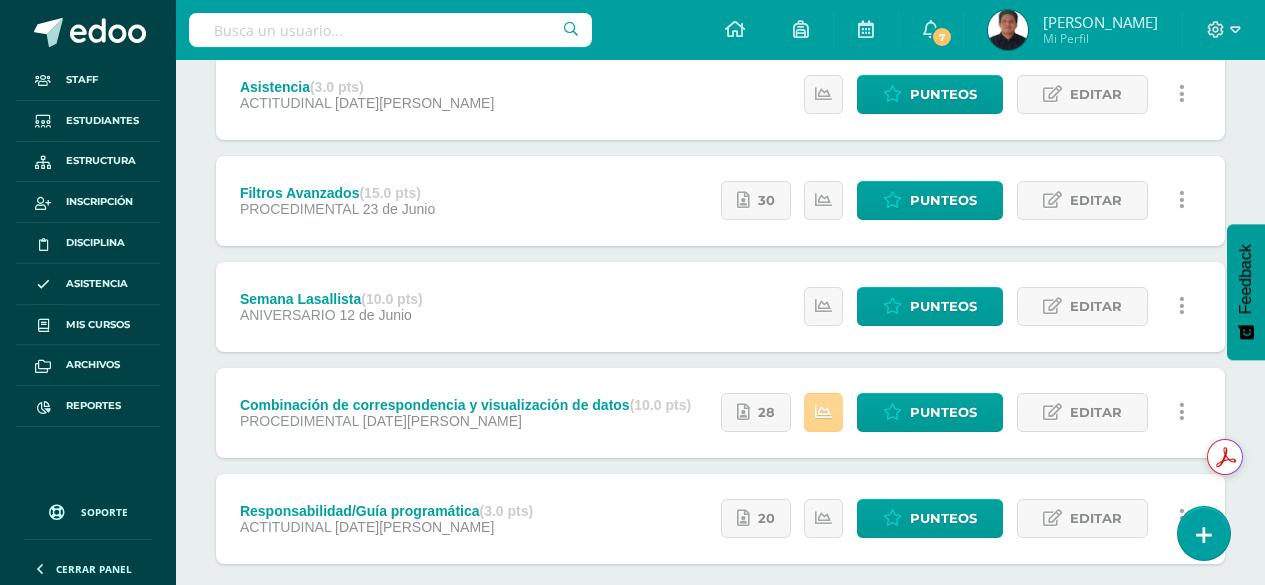 click at bounding box center [823, 412] 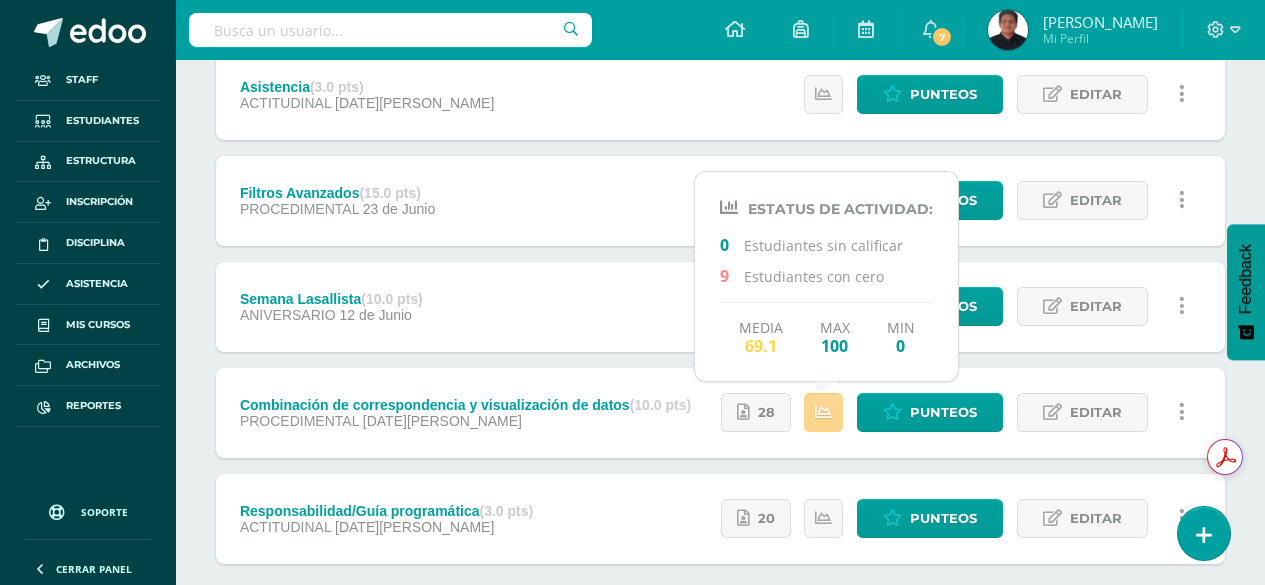 click at bounding box center [823, 412] 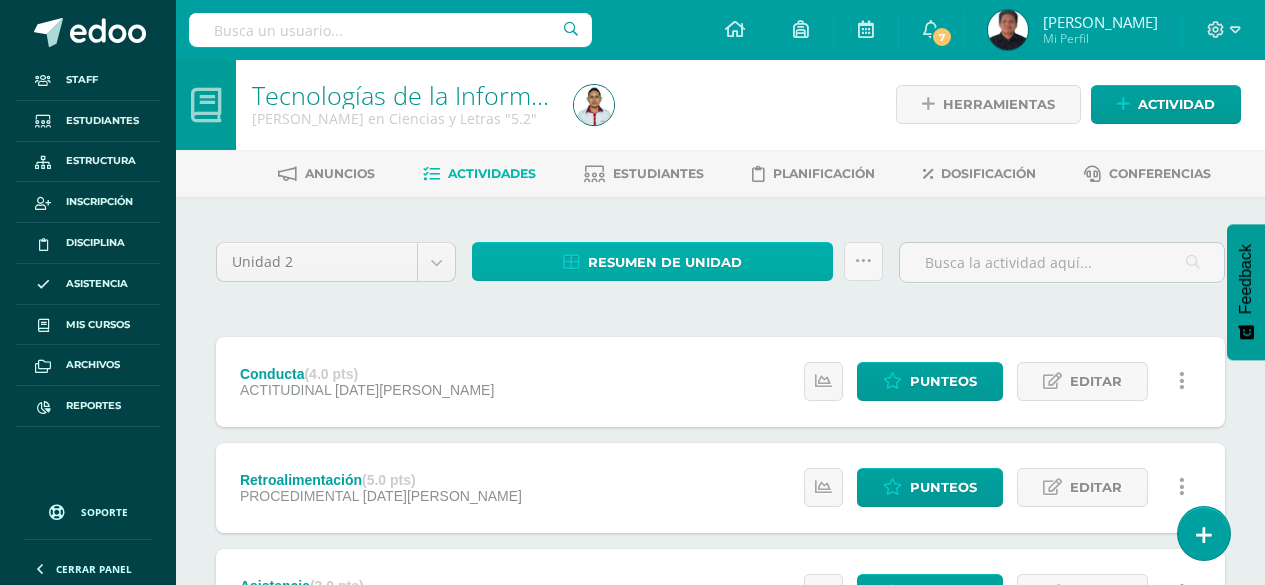 scroll, scrollTop: 0, scrollLeft: 0, axis: both 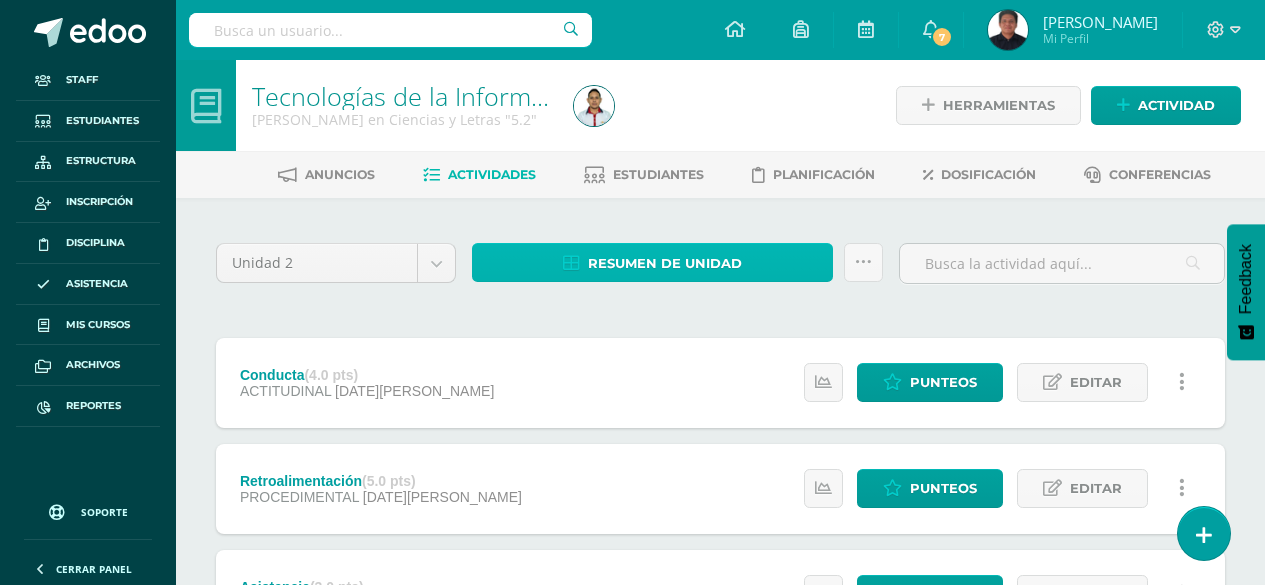 click on "Resumen de unidad" at bounding box center (665, 263) 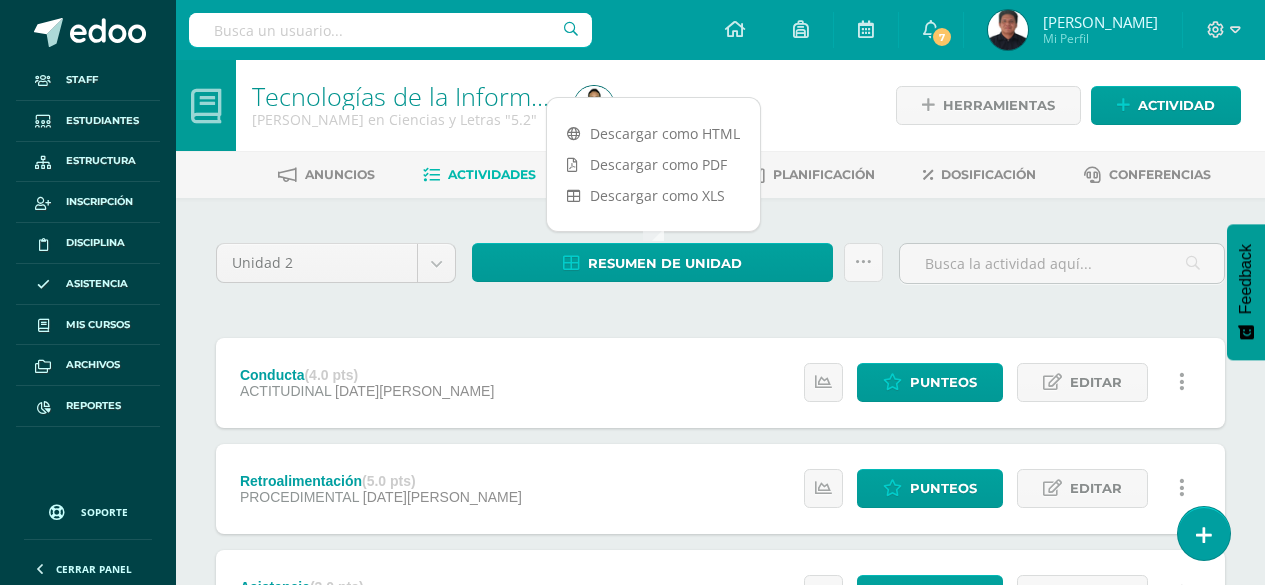 click on "Unidad 2                             Unidad 1 Unidad 2 Unidad 3 Resumen de unidad
Subir actividades en masa
Enviar punteos a revision
Historial de actividad
¿Estás seguro que deseas  Enviar a revisión  las notas de este curso?
Esta acción  enviará una notificación a tu supervisor y no podrás eliminar o cambiar tus notas.  Esta acción no podrá ser revertida a menos que se te conceda permiso
Cancelar
Enviar a revisión
Creación  y  Calificación   en masa.
Para poder crear actividades y calificar las mismas
deberás subir
un archivo Excel
en el cual incluyas las
Descargar Formato de Excel Cargar formato
0" at bounding box center (720, 697) 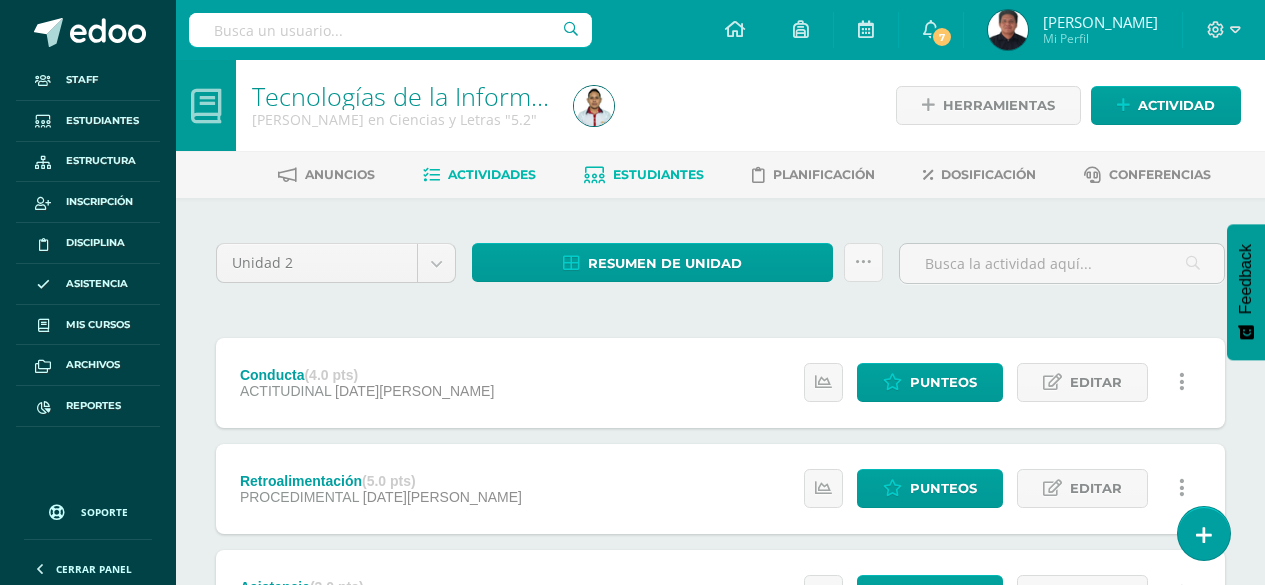 click on "Estudiantes" at bounding box center [644, 175] 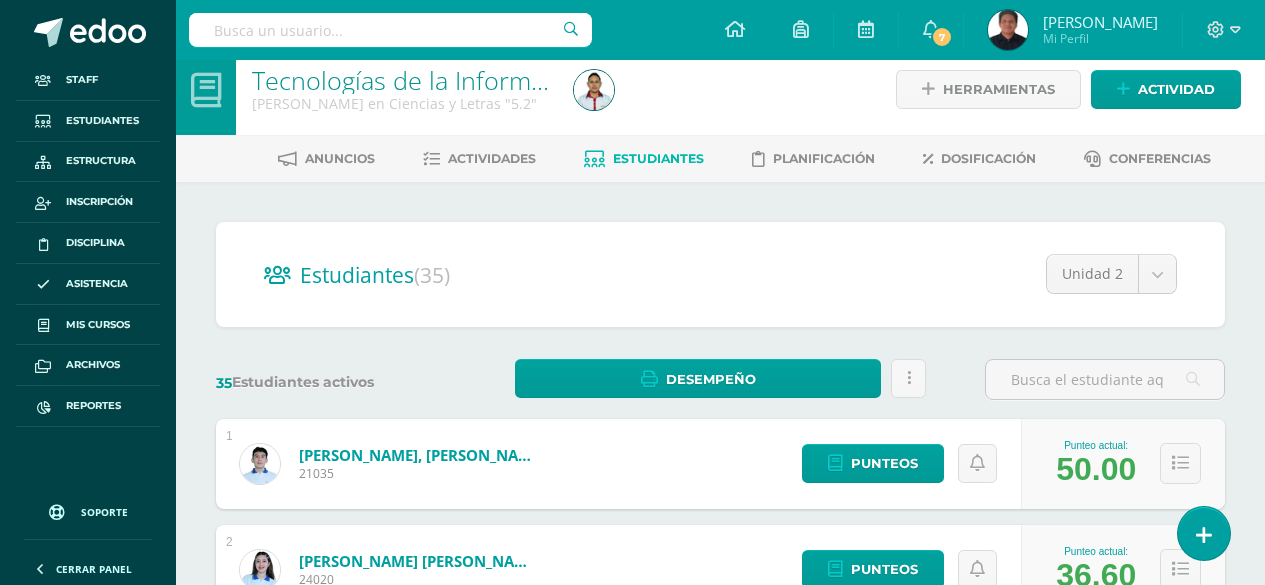 scroll, scrollTop: 0, scrollLeft: 0, axis: both 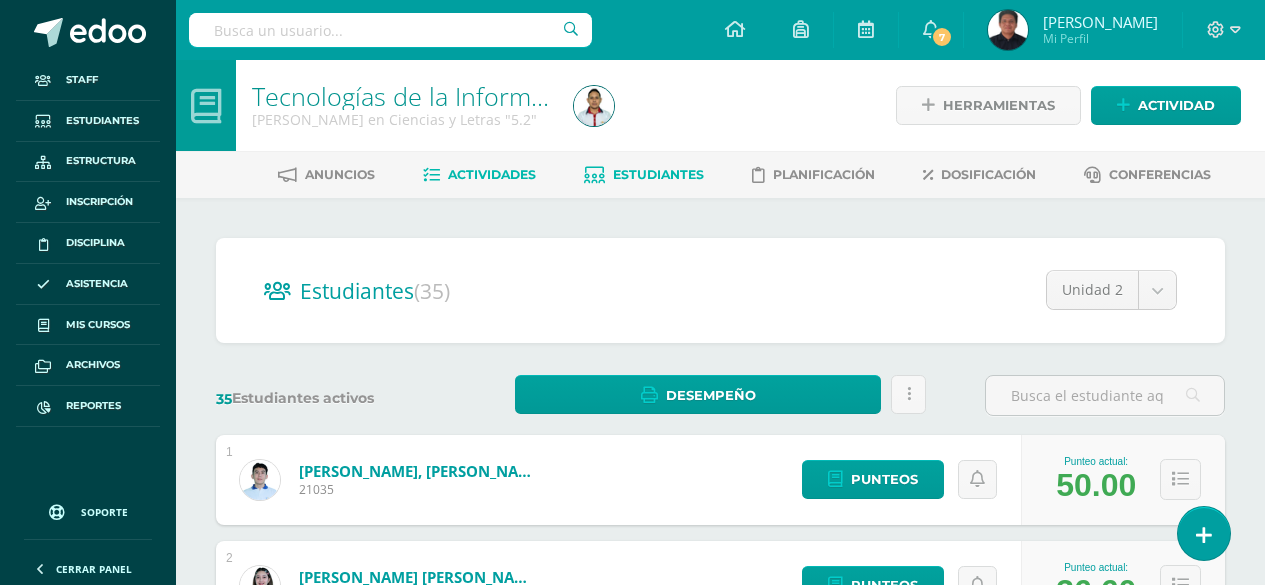 click on "Actividades" at bounding box center [479, 175] 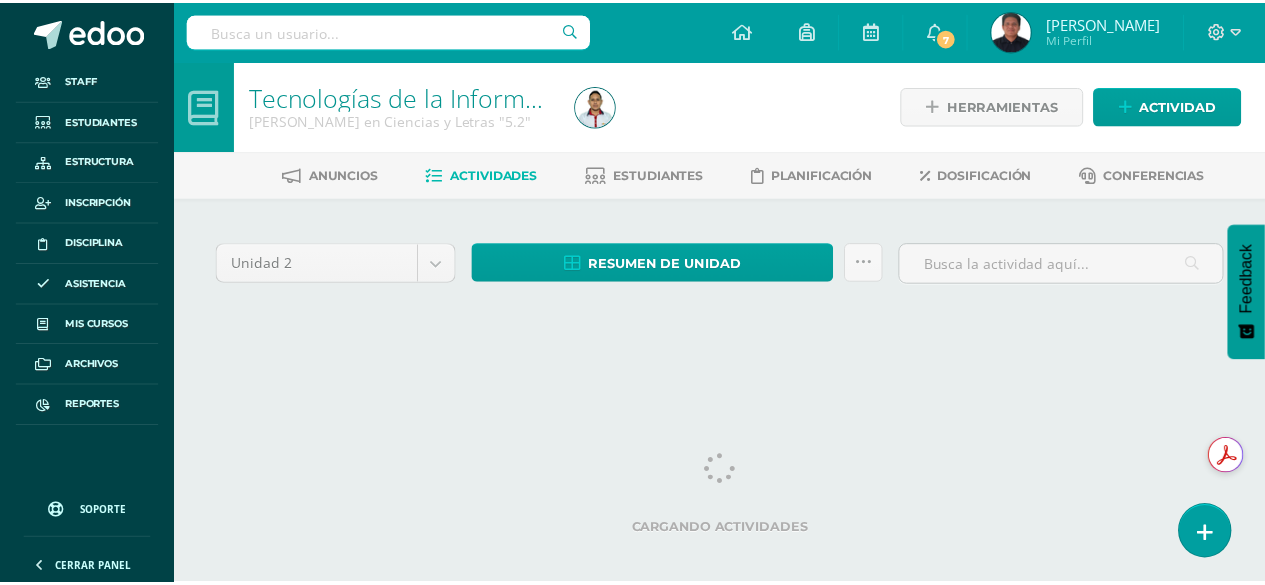 scroll, scrollTop: 0, scrollLeft: 0, axis: both 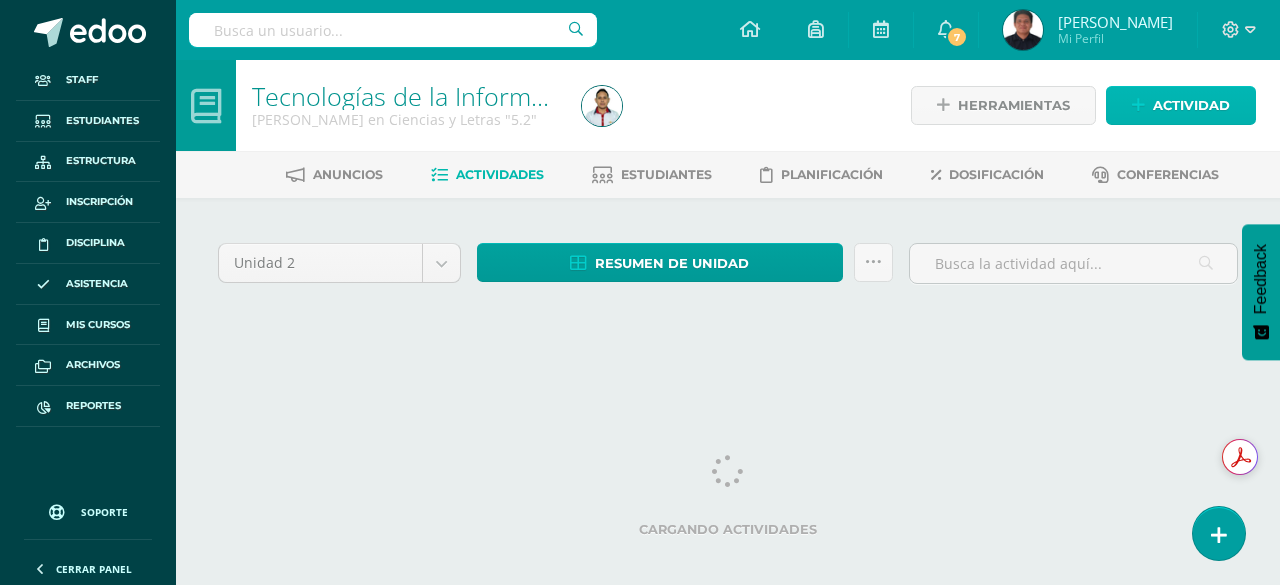 click on "Actividad" at bounding box center (1191, 105) 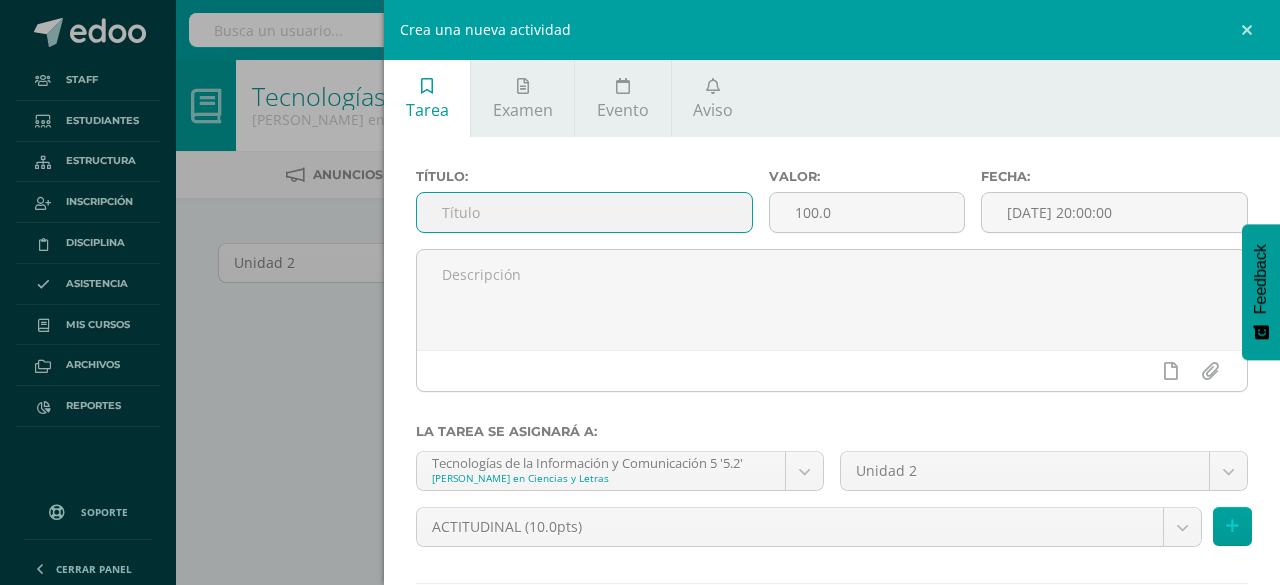click at bounding box center (584, 212) 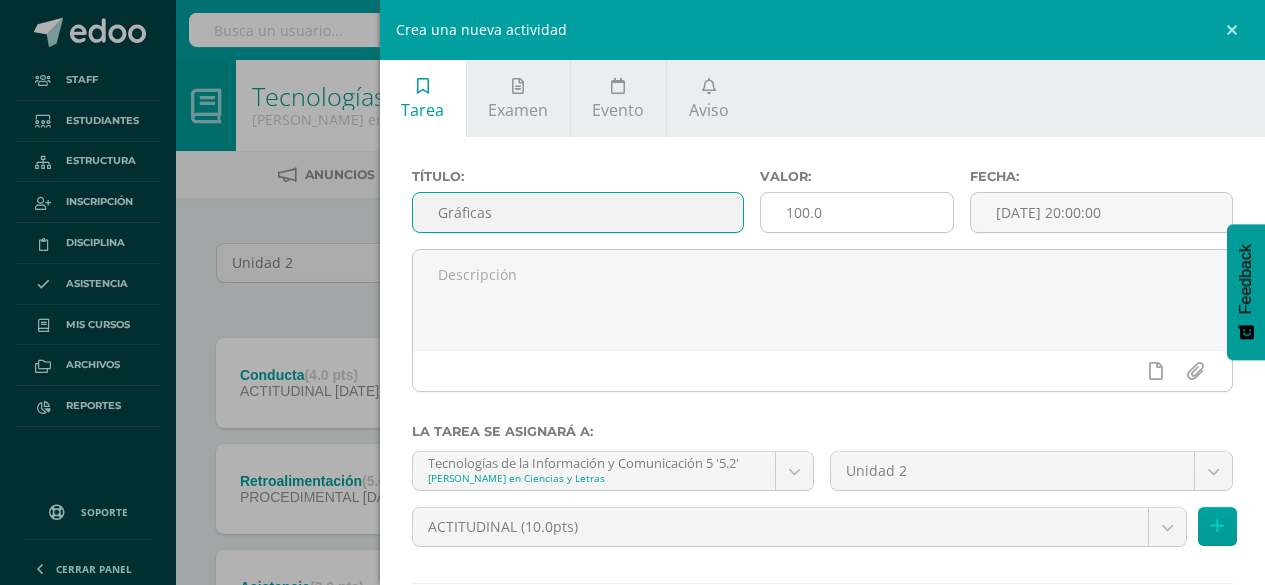 type on "Gráficas" 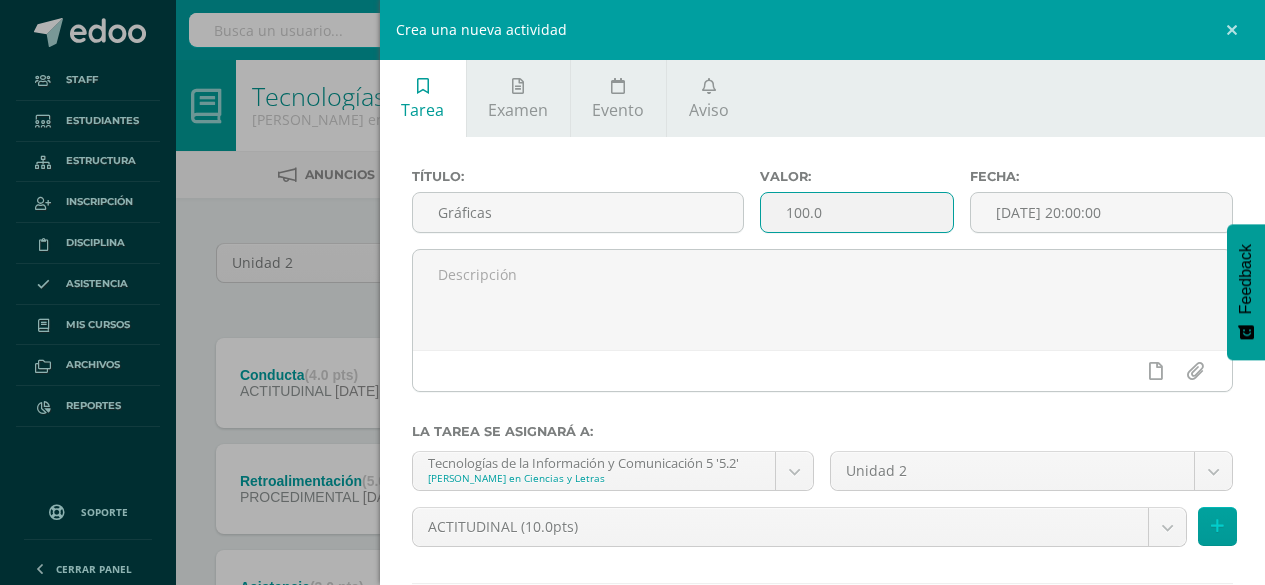 drag, startPoint x: 849, startPoint y: 215, endPoint x: 501, endPoint y: 181, distance: 349.65698 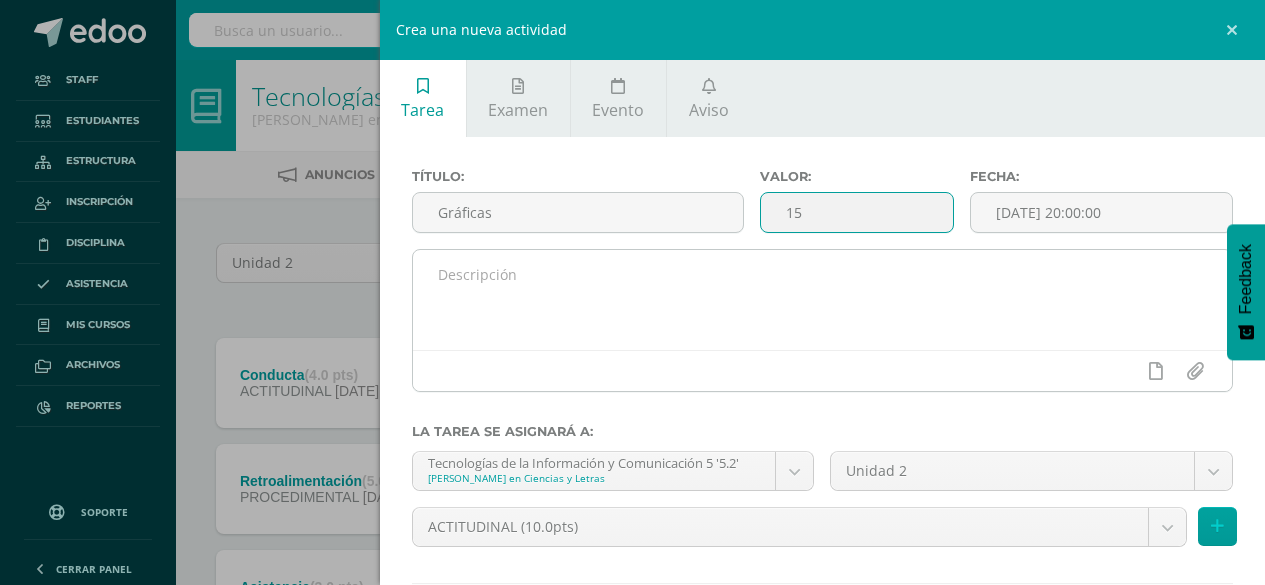 type on "15" 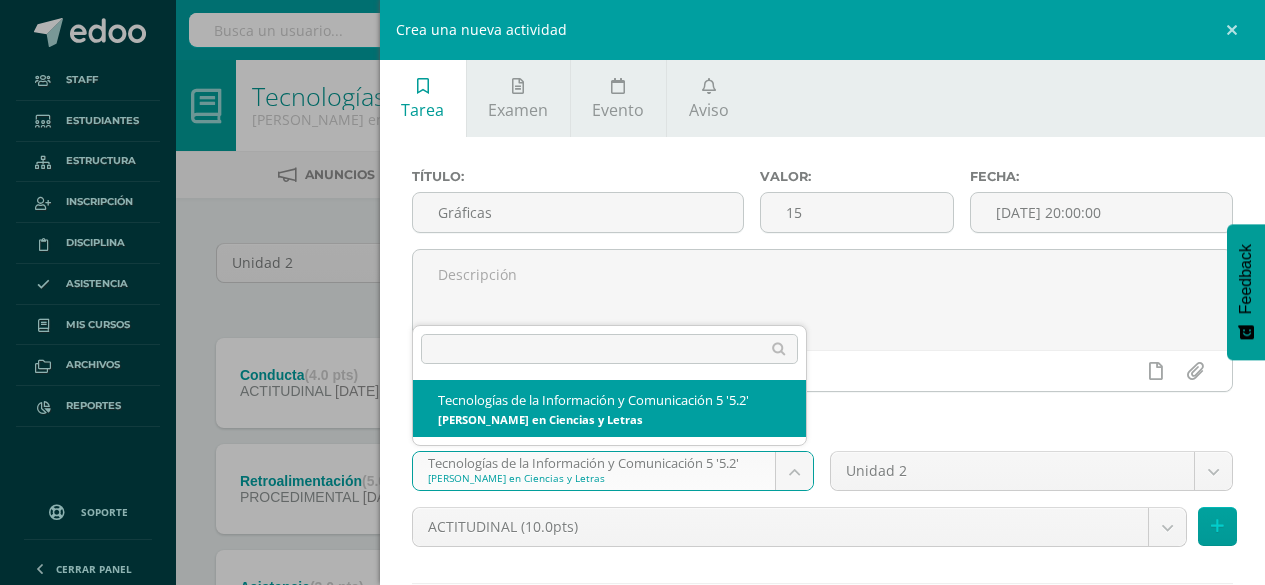 click on "Staff Estudiantes Estructura Inscripción Disciplina Asistencia Mis cursos Archivos Reportes Soporte
Ayuda
Reportar un problema
Centro de ayuda
Últimas actualizaciones
Cerrar panel  Configuración
Configuración del Colegio
Cerrar sesión
Manuel Alejandro
Mi Perfil 7 7 Avisos
80
avisos sin leer
Avisos Soporte Edoo  te envió un aviso
Julio 10
Soporte Edoo  te envió un aviso
Julio 10
Actividad con notas eliminada
09 de Julio
Actividad con notas eliminada
09 de Julio
y" at bounding box center [632, 598] 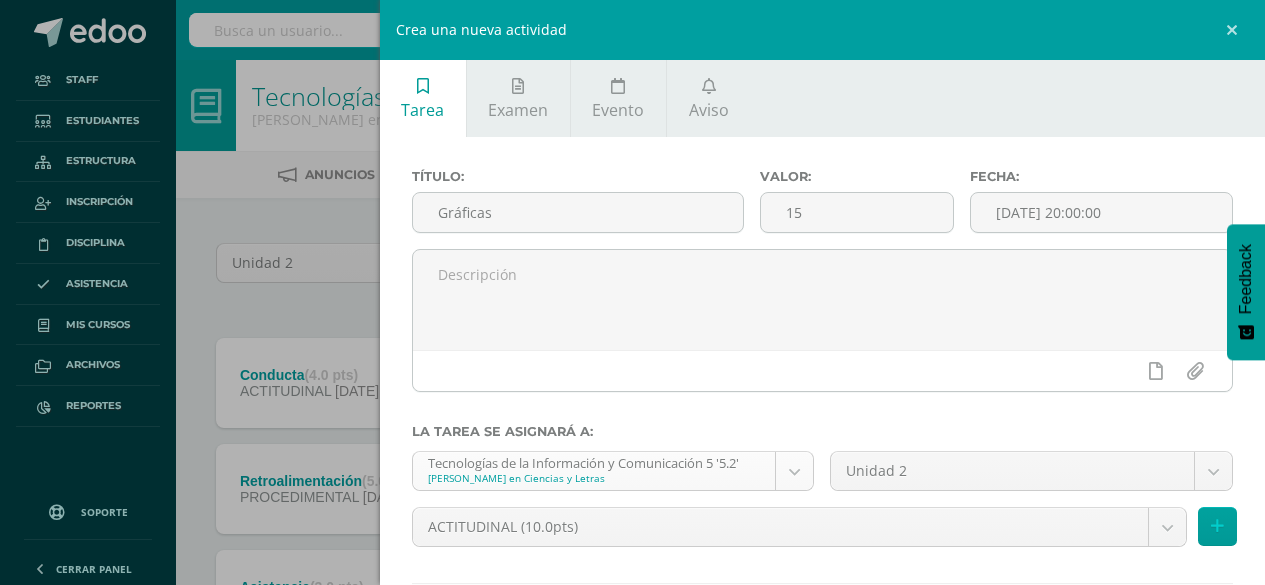 click on "Staff Estudiantes Estructura Inscripción Disciplina Asistencia Mis cursos Archivos Reportes Soporte
Ayuda
Reportar un problema
Centro de ayuda
Últimas actualizaciones
Cerrar panel  Configuración
Configuración del Colegio
Cerrar sesión
Manuel Alejandro
Mi Perfil 7 7 Avisos
80
avisos sin leer
Avisos Soporte Edoo  te envió un aviso
Julio 10
Soporte Edoo  te envió un aviso
Julio 10
Actividad con notas eliminada
09 de Julio
Actividad con notas eliminada
09 de Julio
y" at bounding box center [632, 598] 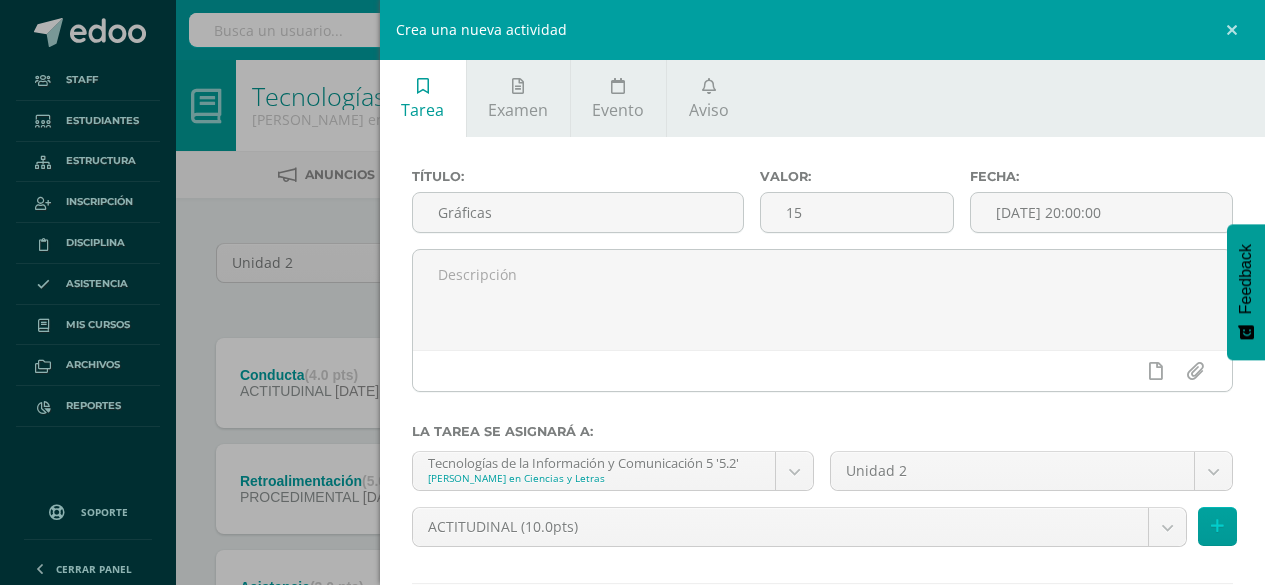 click on "Staff Estudiantes Estructura Inscripción Disciplina Asistencia Mis cursos Archivos Reportes Soporte
Ayuda
Reportar un problema
Centro de ayuda
Últimas actualizaciones
Cerrar panel  Configuración
Configuración del Colegio
Cerrar sesión
Manuel Alejandro
Mi Perfil 7 7 Avisos
80
avisos sin leer
Avisos Soporte Edoo  te envió un aviso
Julio 10
Soporte Edoo  te envió un aviso
Julio 10
Actividad con notas eliminada
09 de Julio
Actividad con notas eliminada
09 de Julio
y" at bounding box center [632, 598] 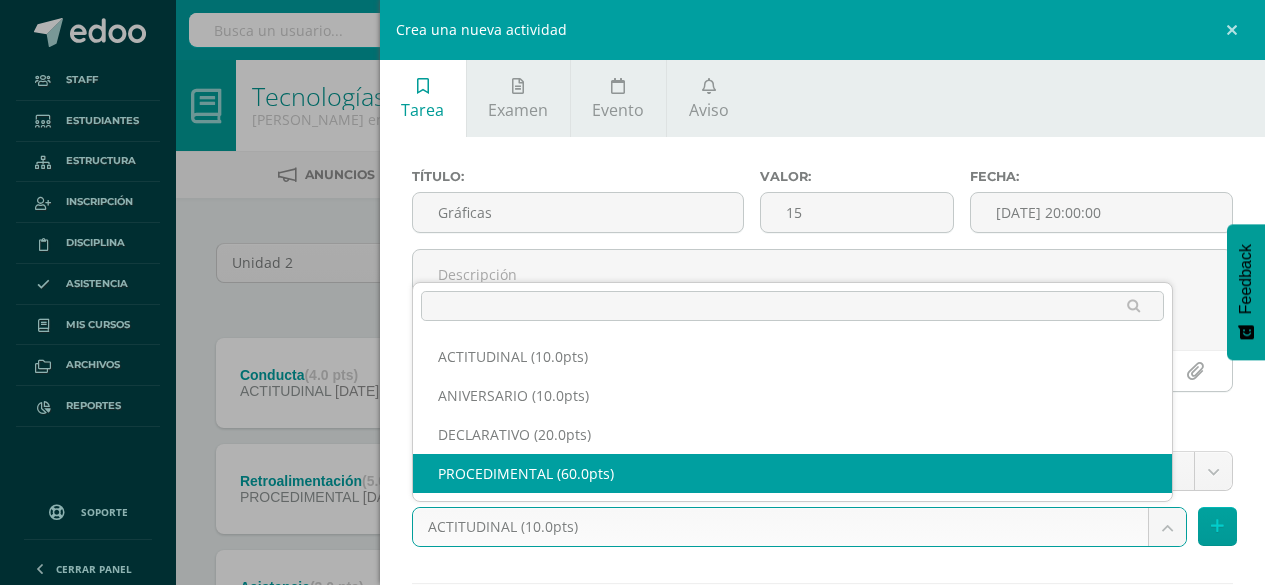 select on "34494" 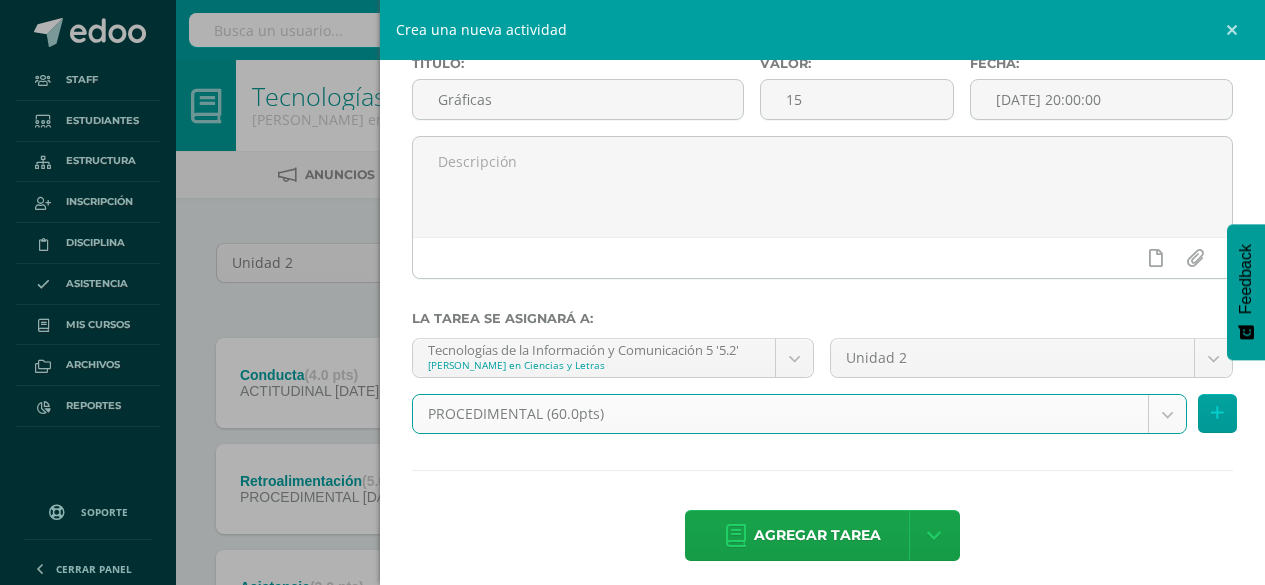 scroll, scrollTop: 125, scrollLeft: 0, axis: vertical 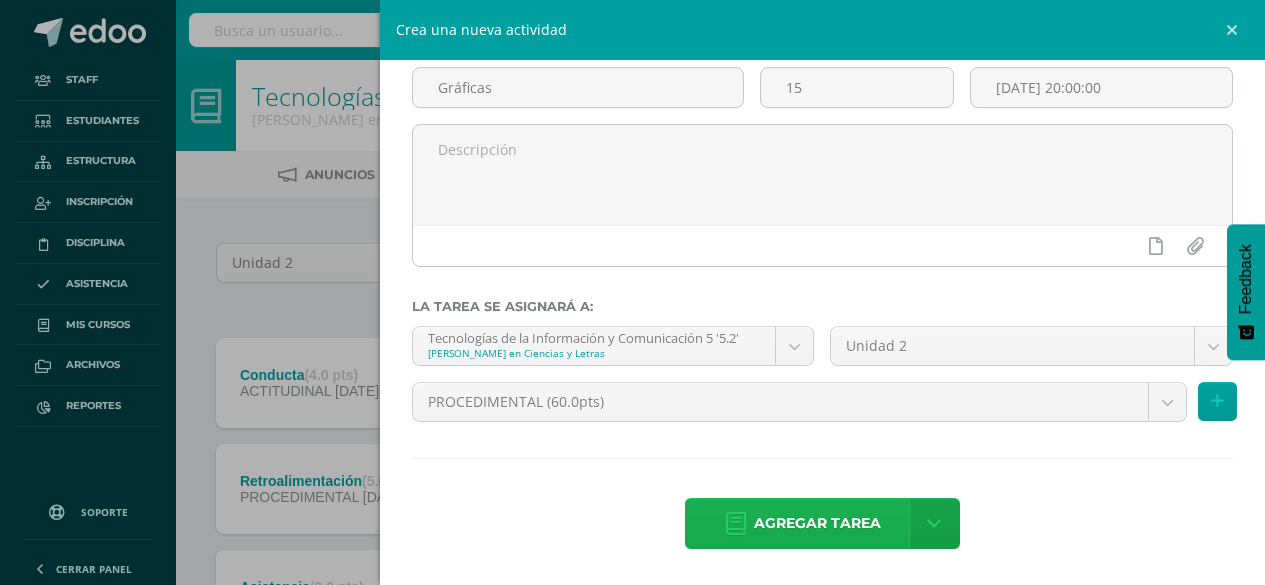 click on "Agregar tarea" at bounding box center [817, 523] 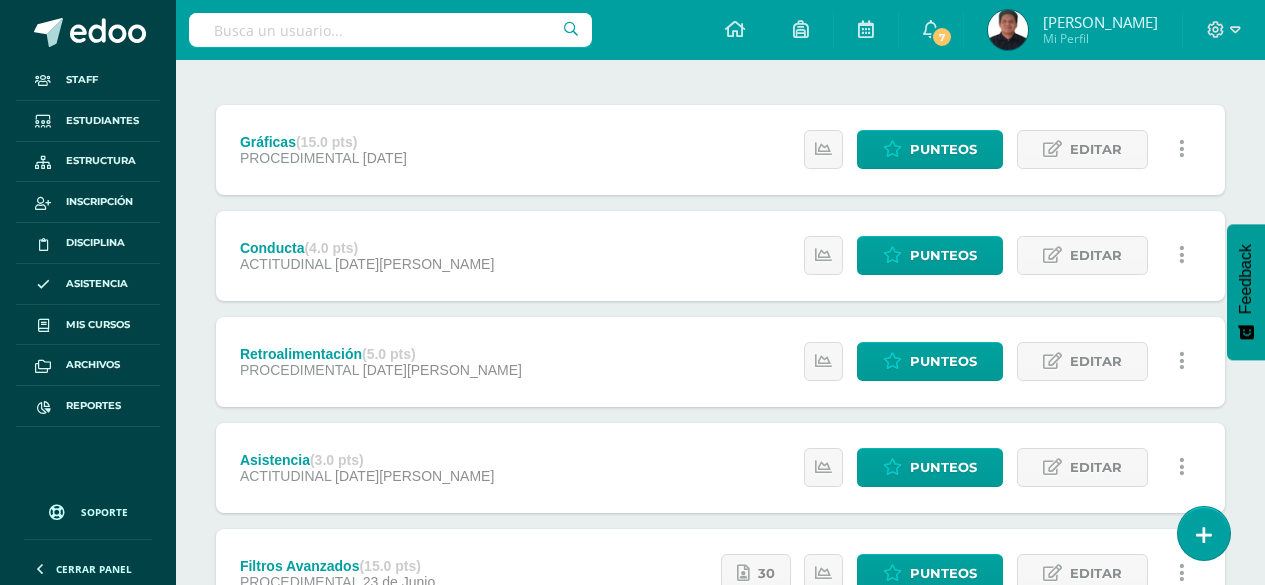scroll, scrollTop: 200, scrollLeft: 0, axis: vertical 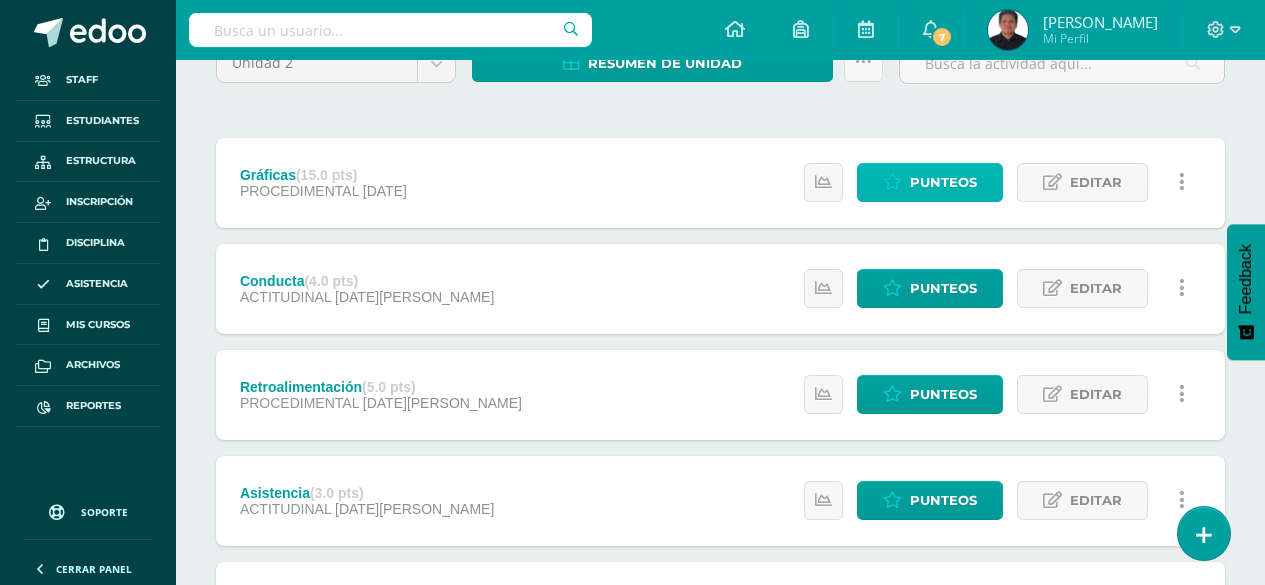 click on "Punteos" at bounding box center (930, 182) 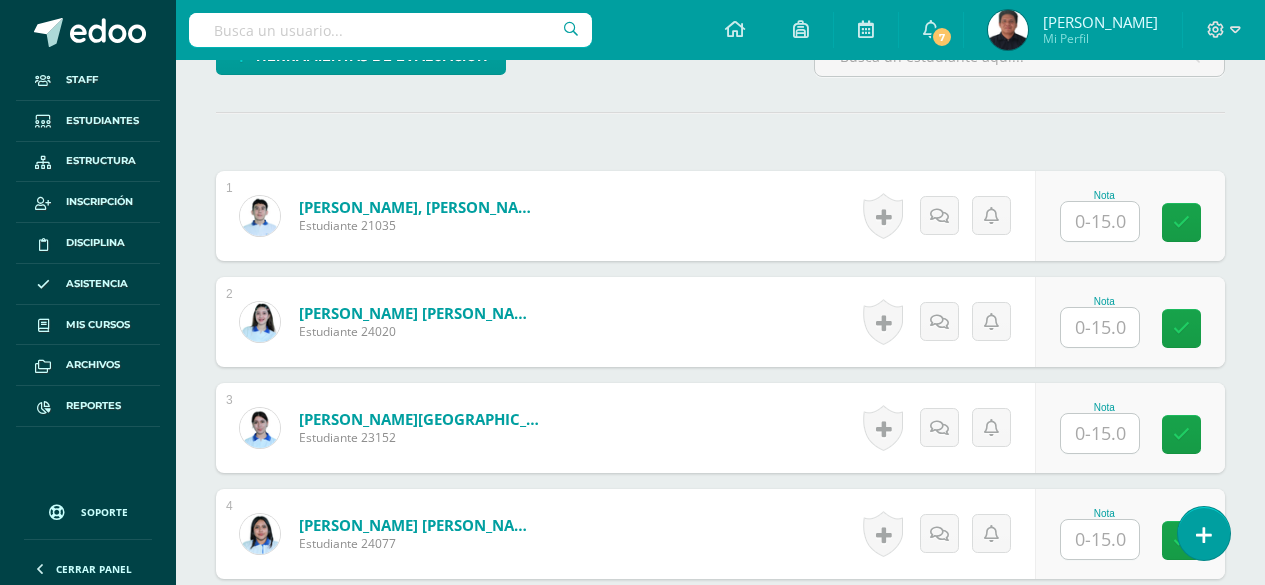 scroll, scrollTop: 525, scrollLeft: 0, axis: vertical 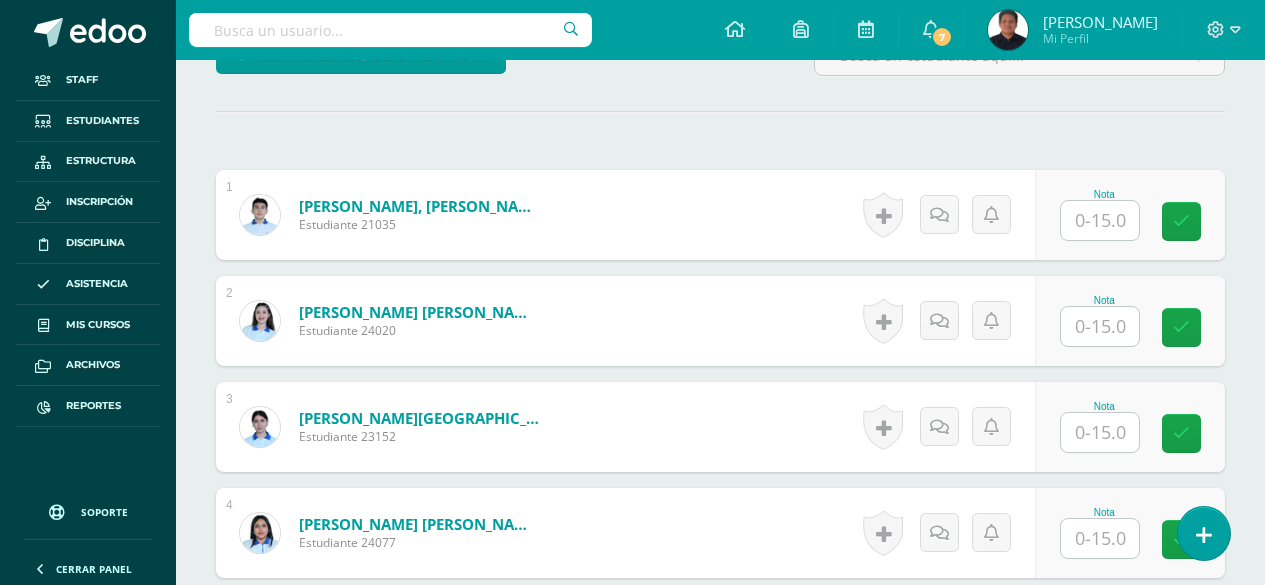 click at bounding box center (1100, 220) 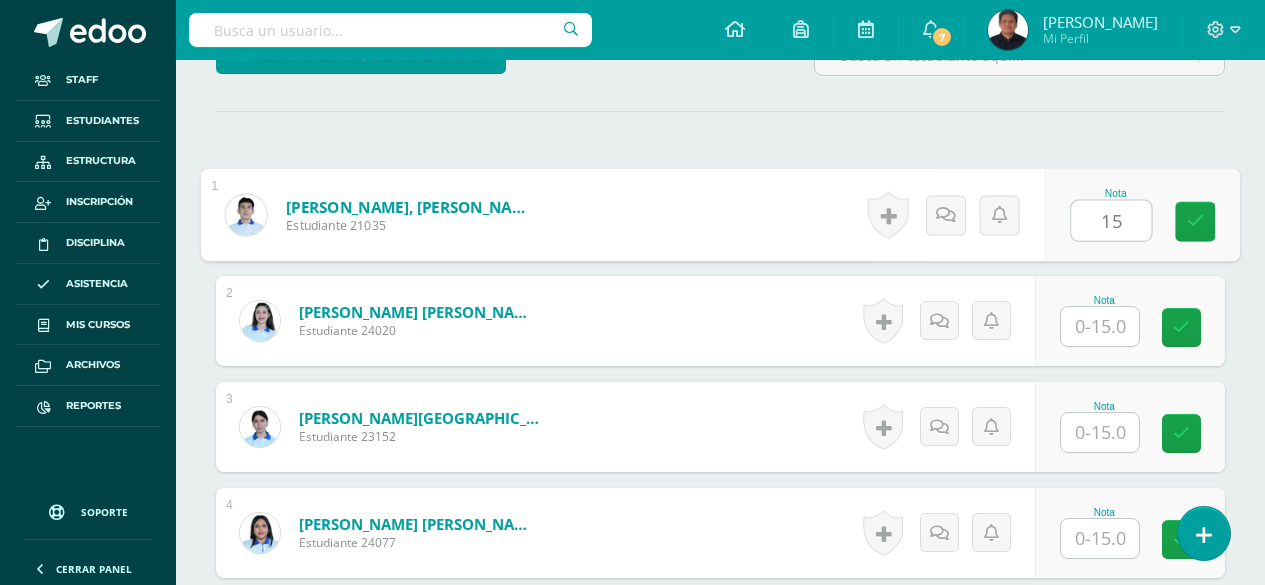 type on "15" 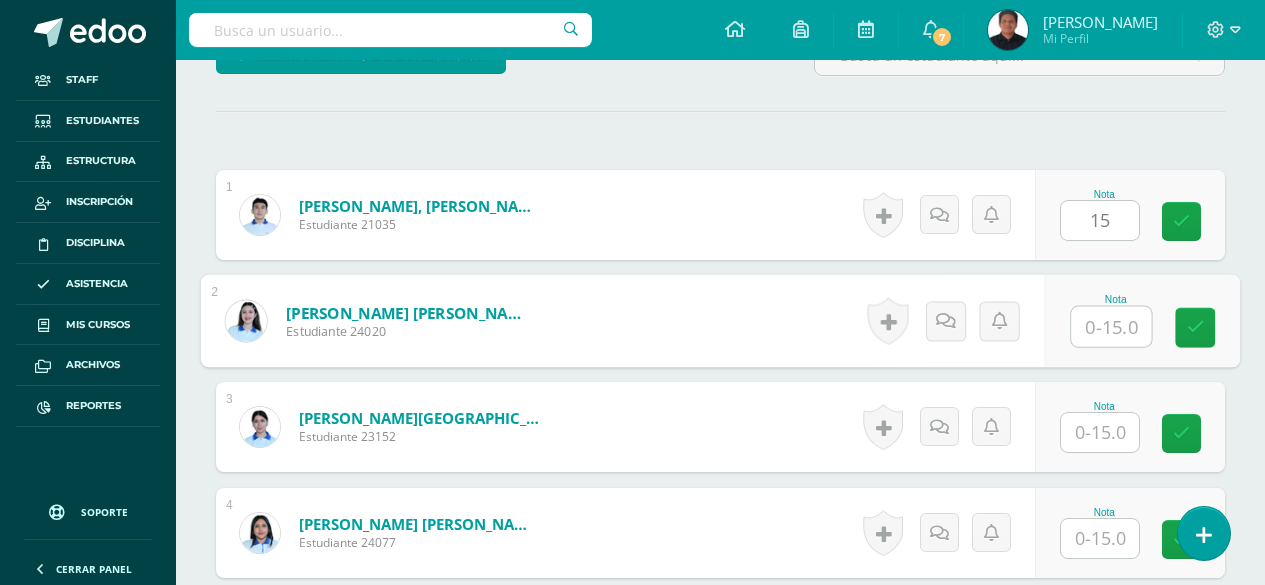 click at bounding box center (1111, 327) 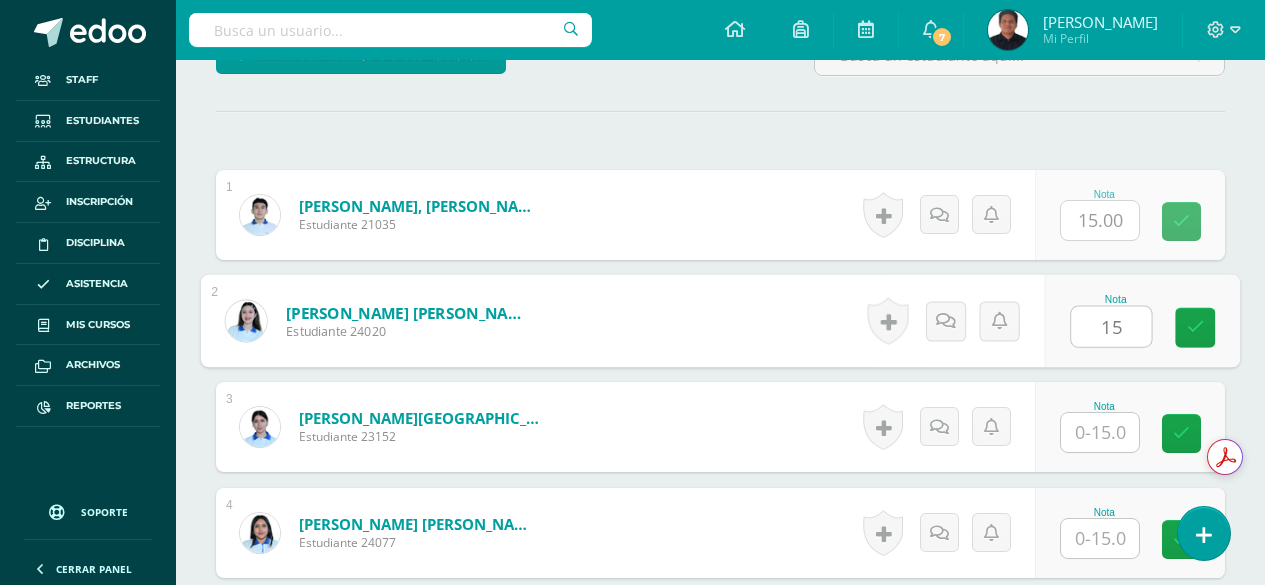 type on "15" 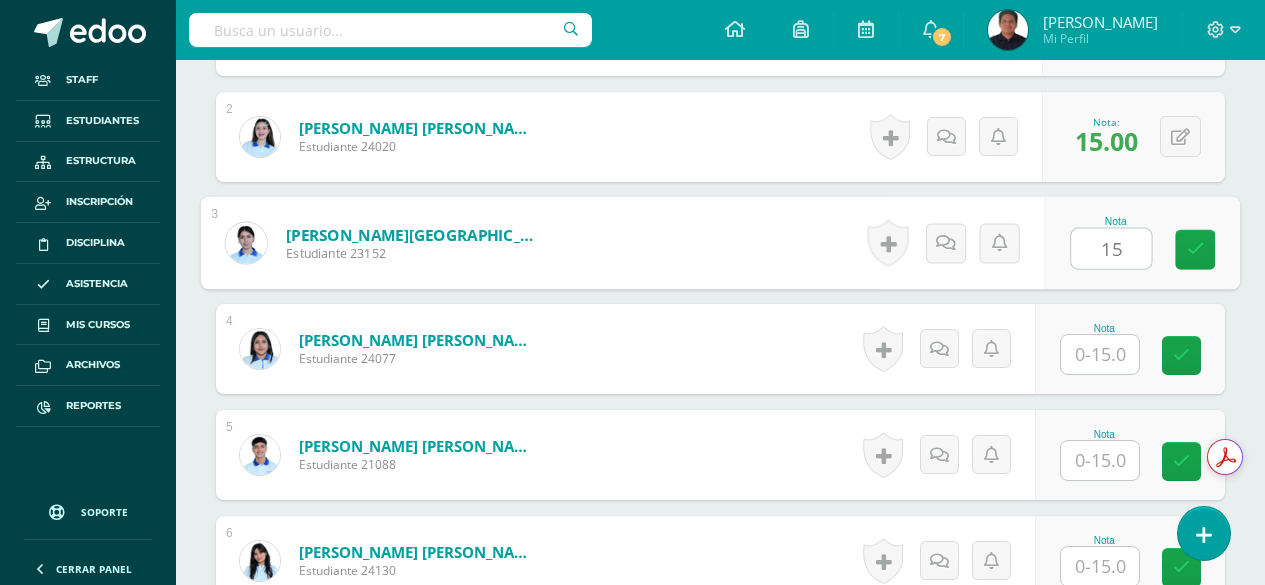 scroll, scrollTop: 698, scrollLeft: 0, axis: vertical 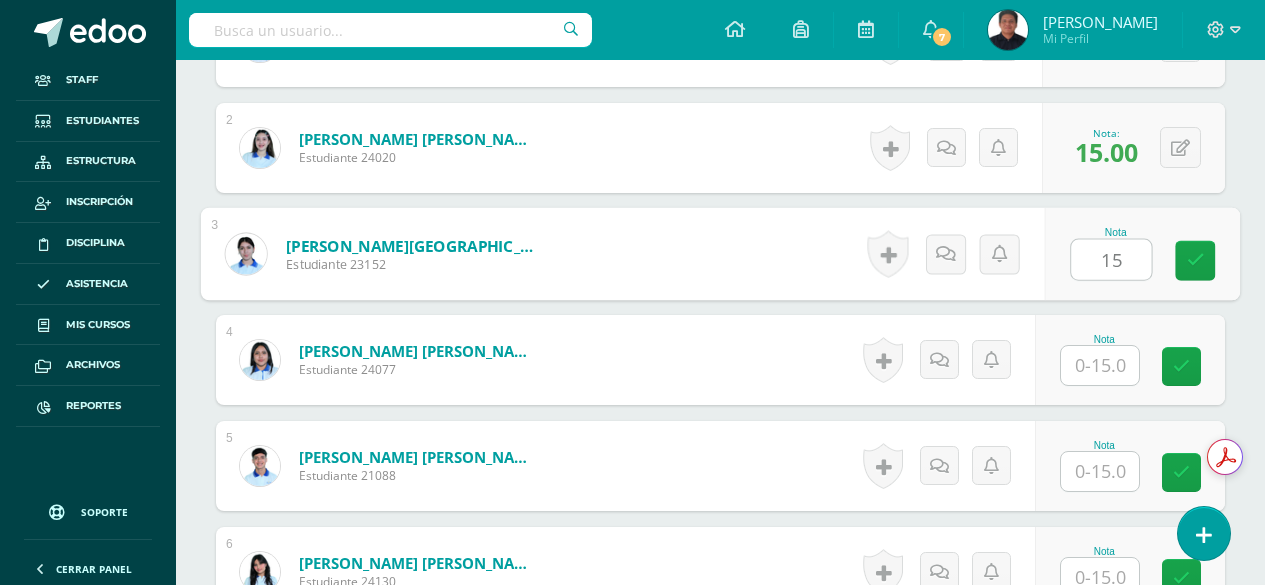 type on "15" 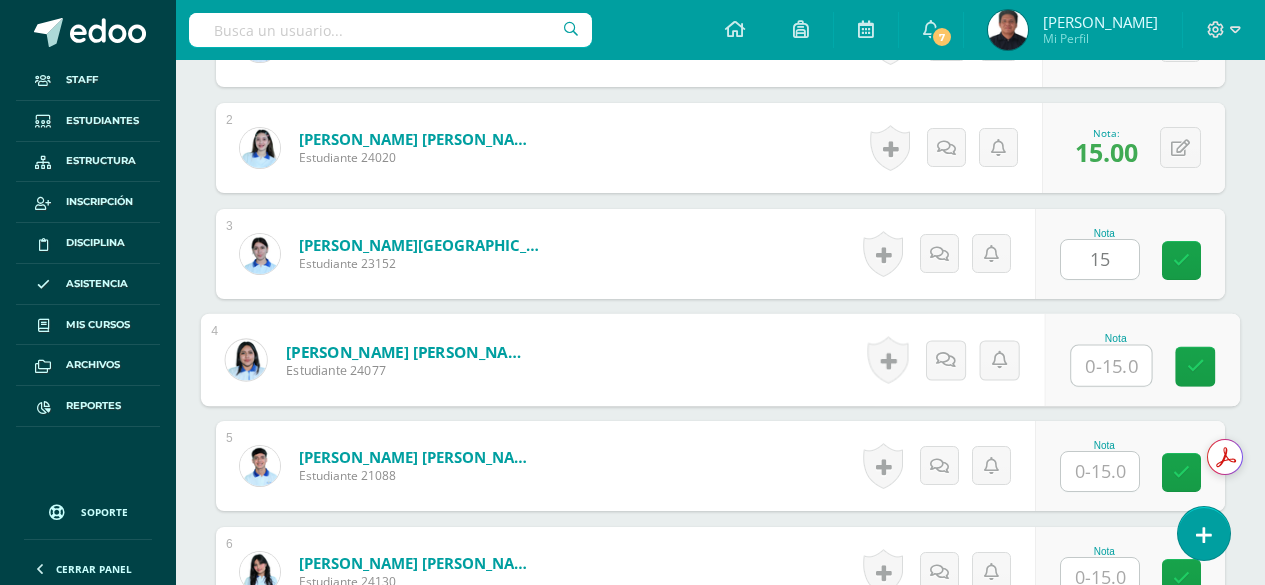 click at bounding box center [1111, 366] 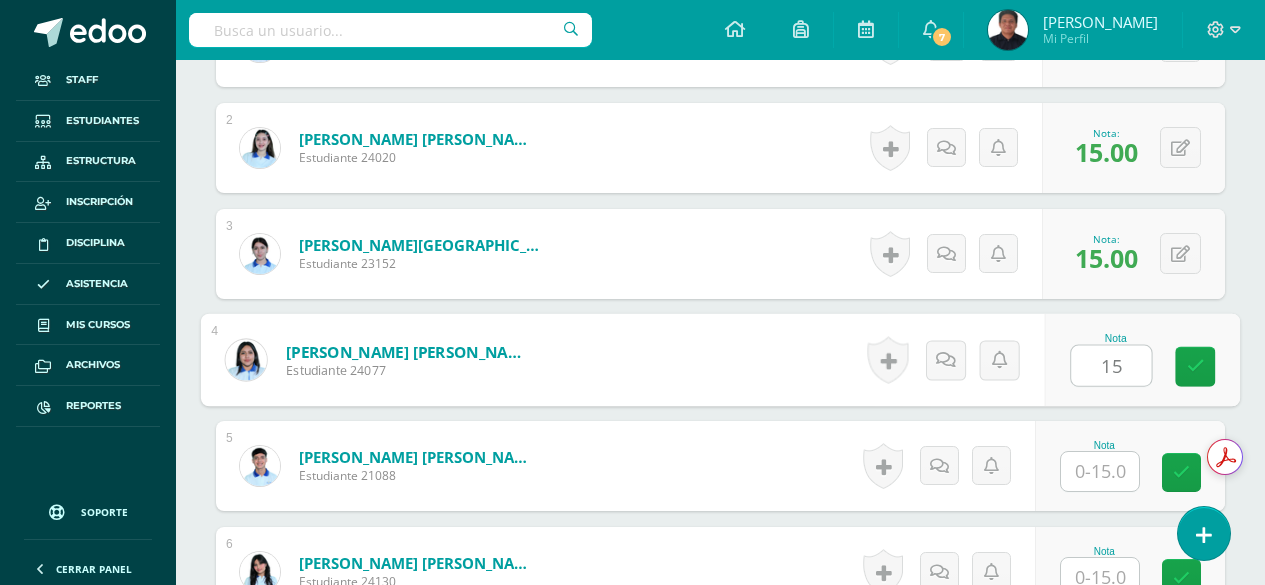 type on "15" 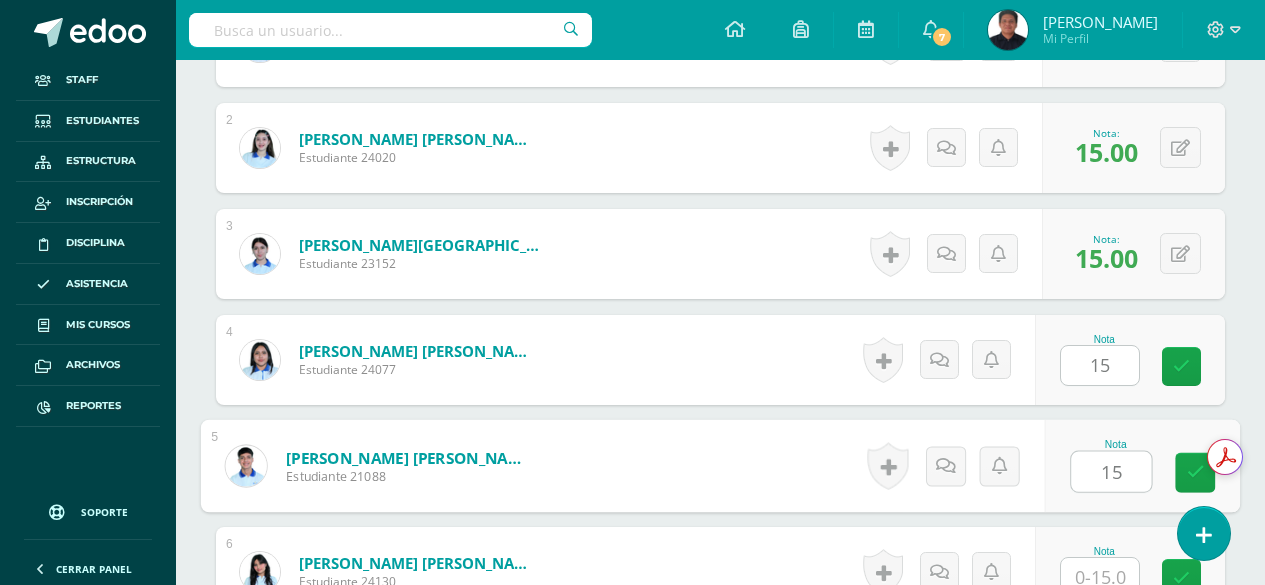 click on "15" at bounding box center [1111, 472] 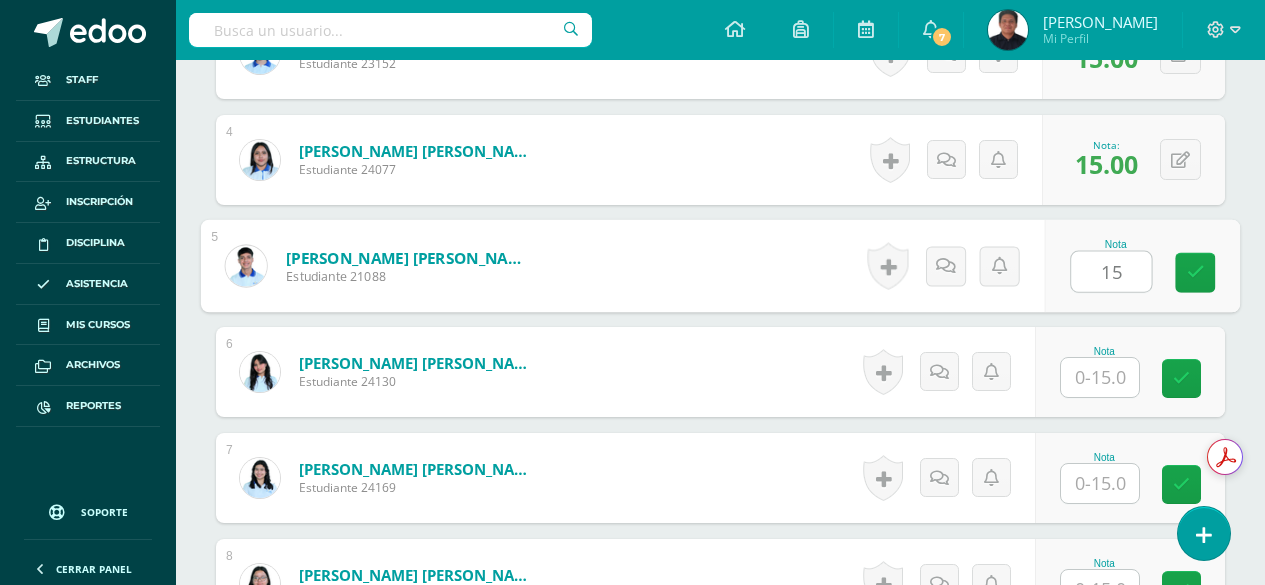type on "15" 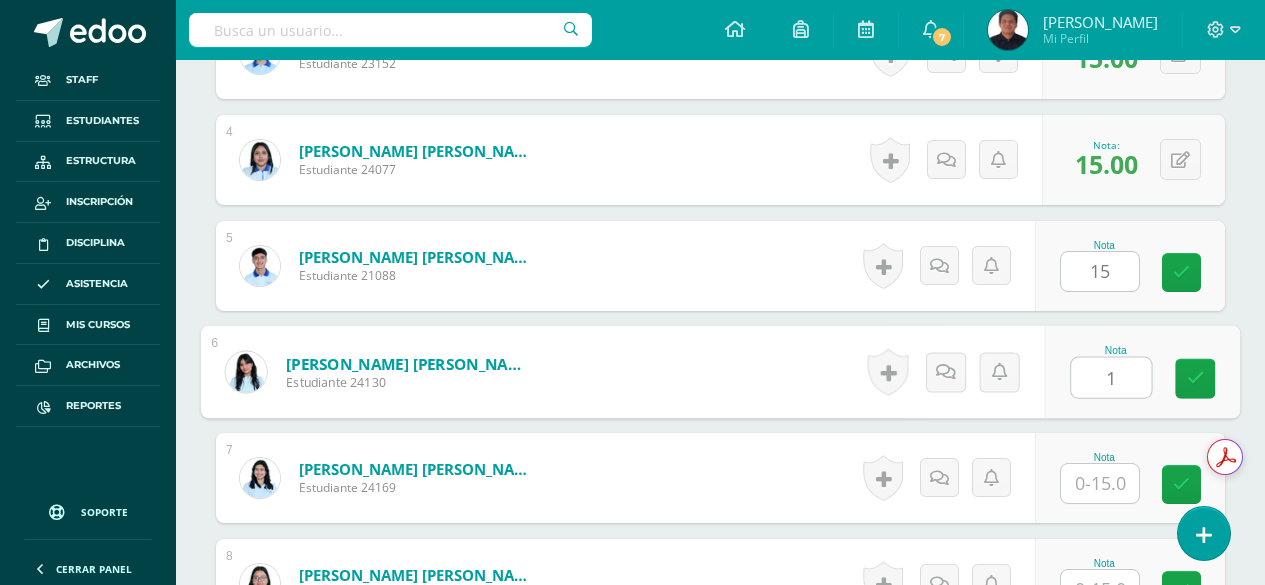 scroll, scrollTop: 899, scrollLeft: 0, axis: vertical 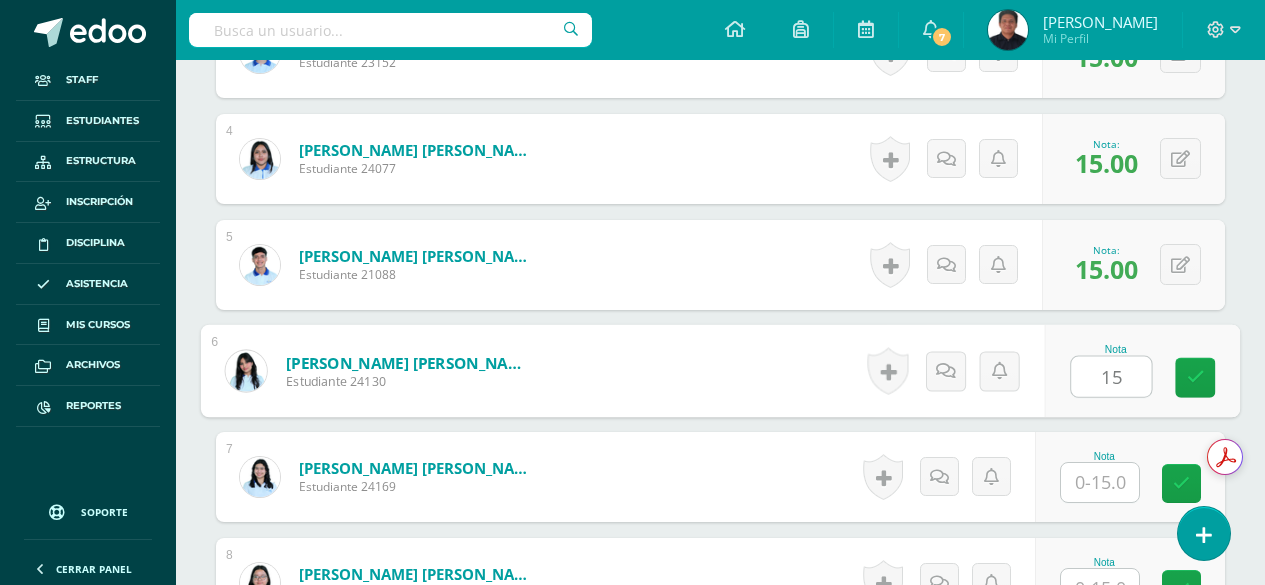 type on "15" 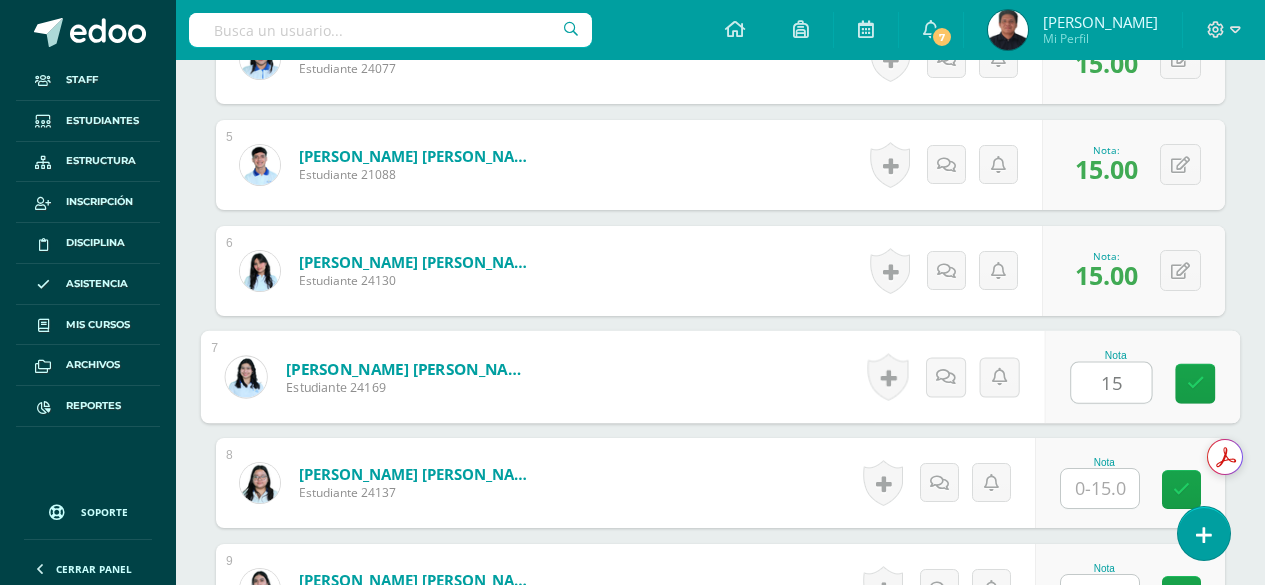 type on "15" 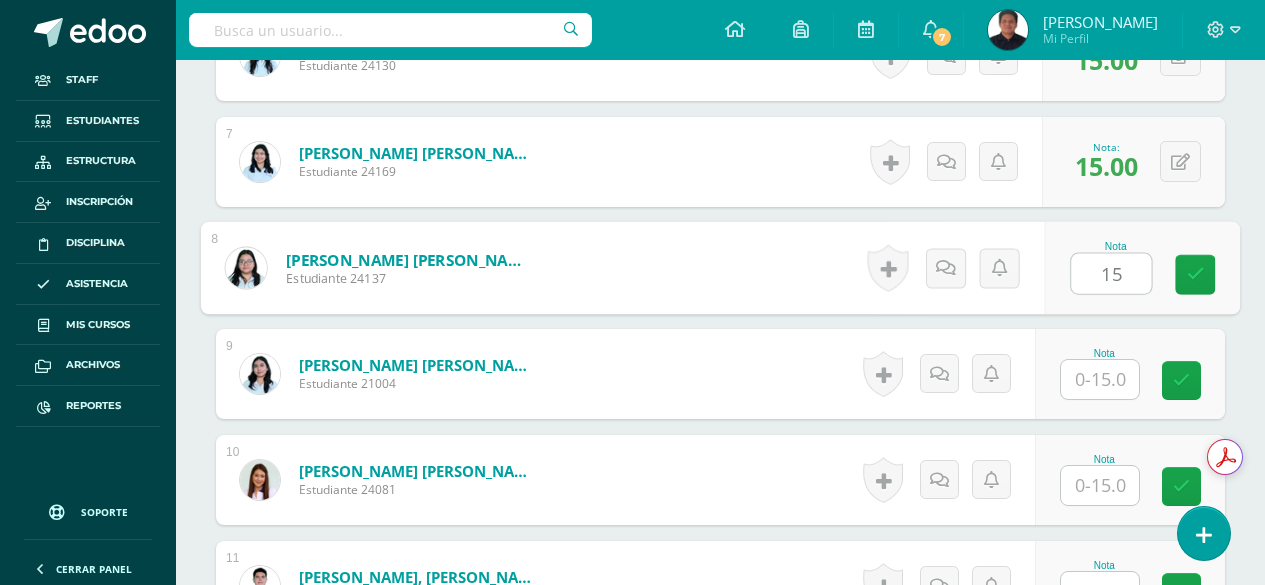 scroll, scrollTop: 1300, scrollLeft: 0, axis: vertical 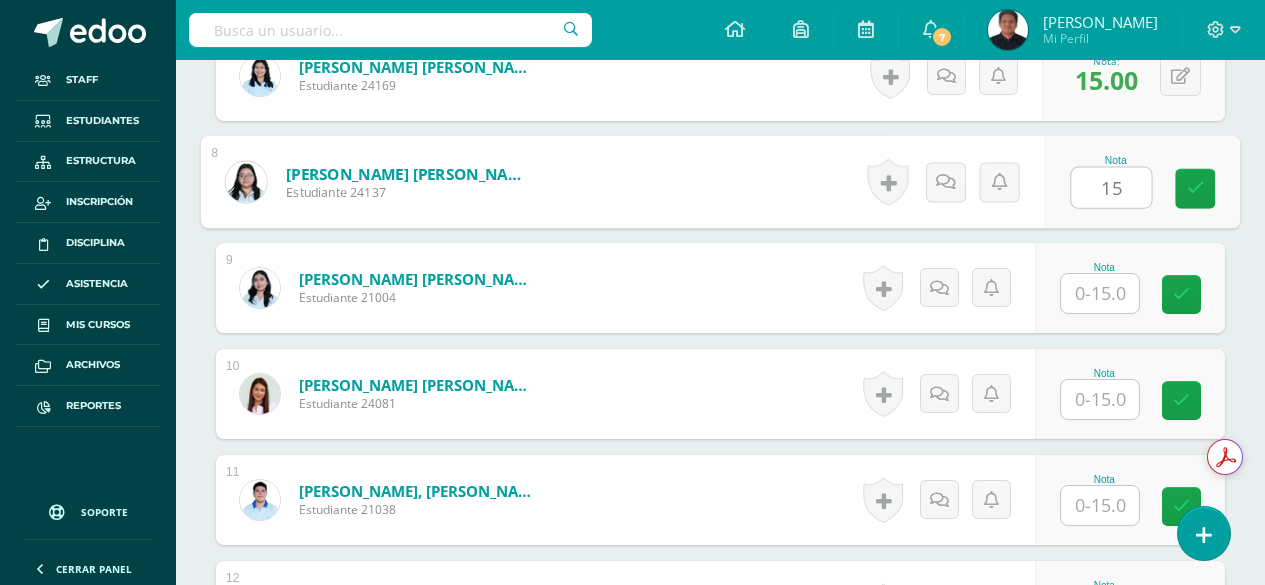 type on "15" 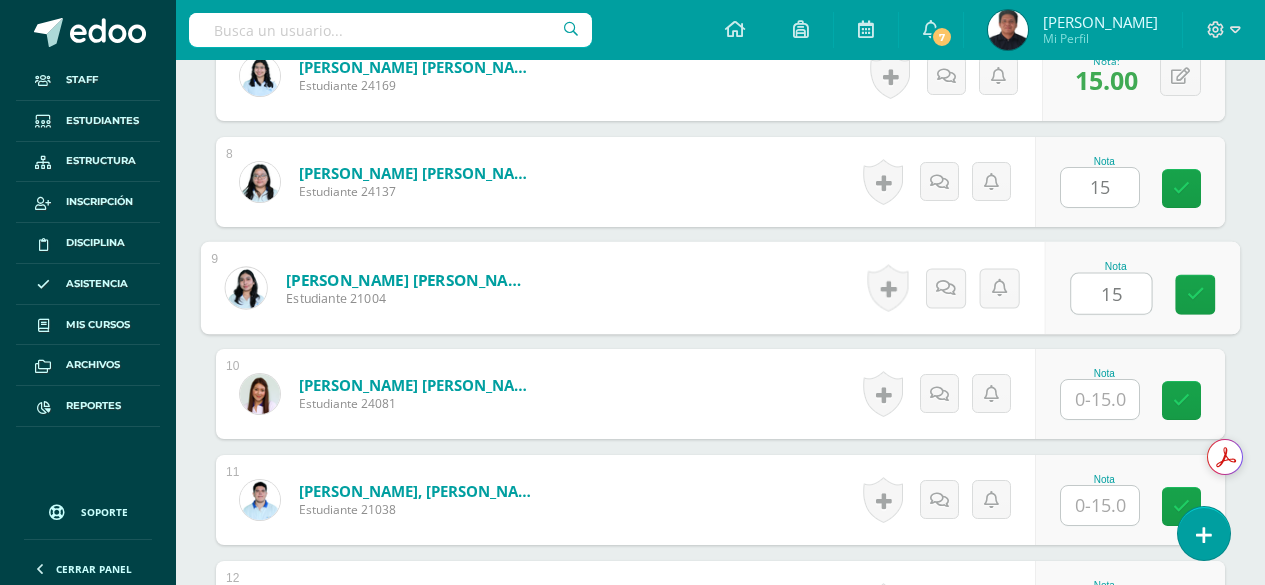 type on "15" 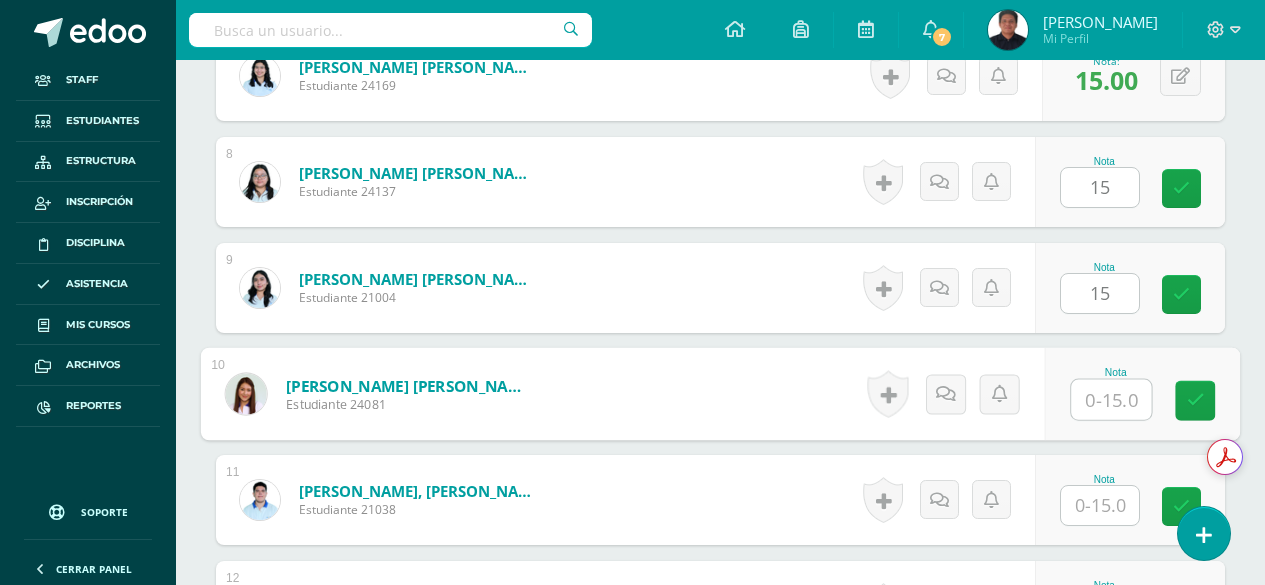 click at bounding box center [1111, 400] 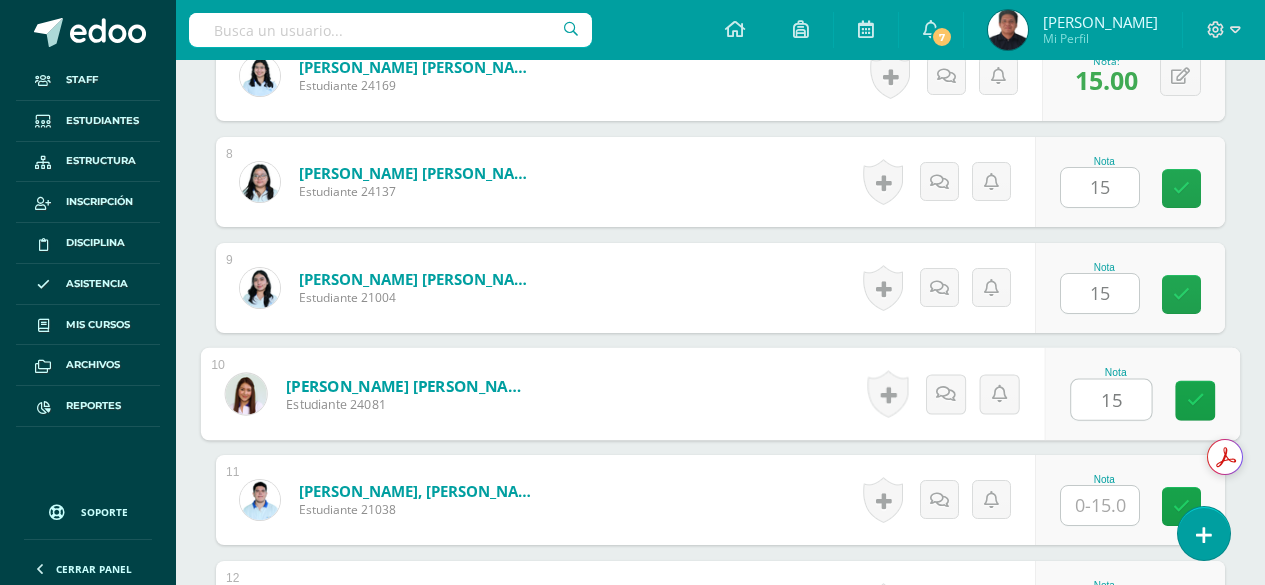 type on "15" 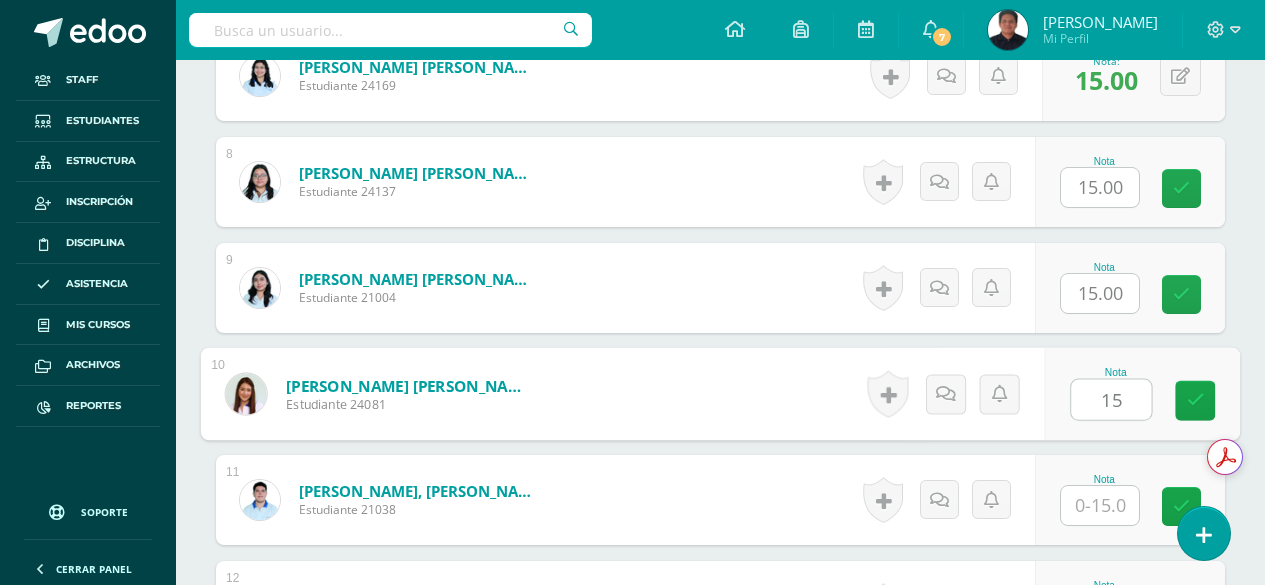 click at bounding box center [1100, 505] 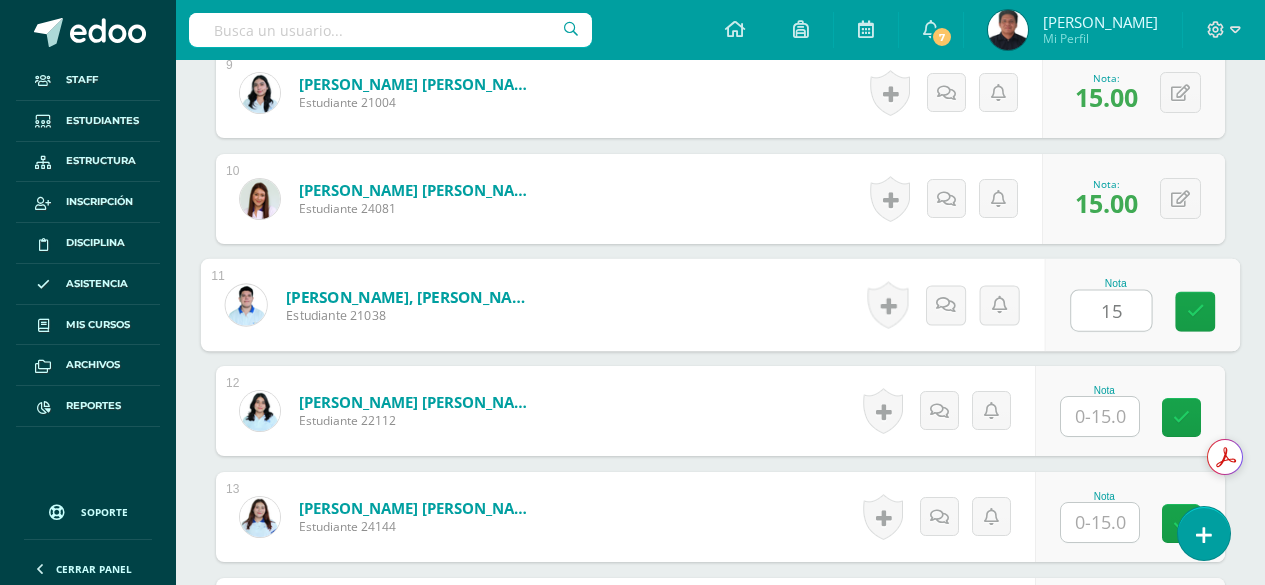 scroll, scrollTop: 1500, scrollLeft: 0, axis: vertical 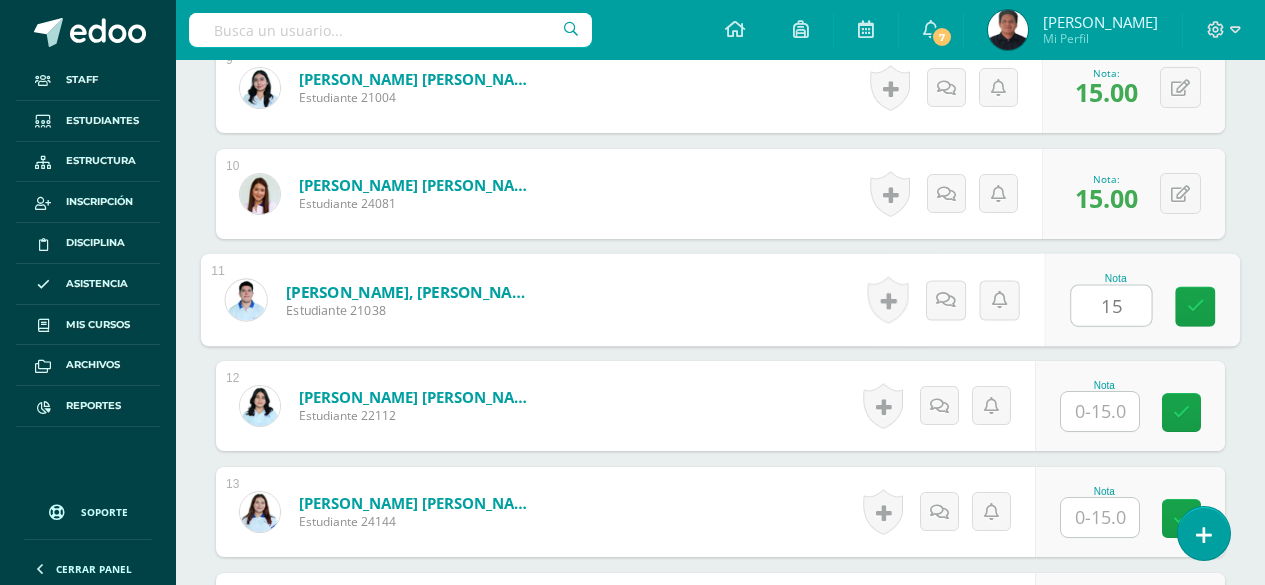 type on "15" 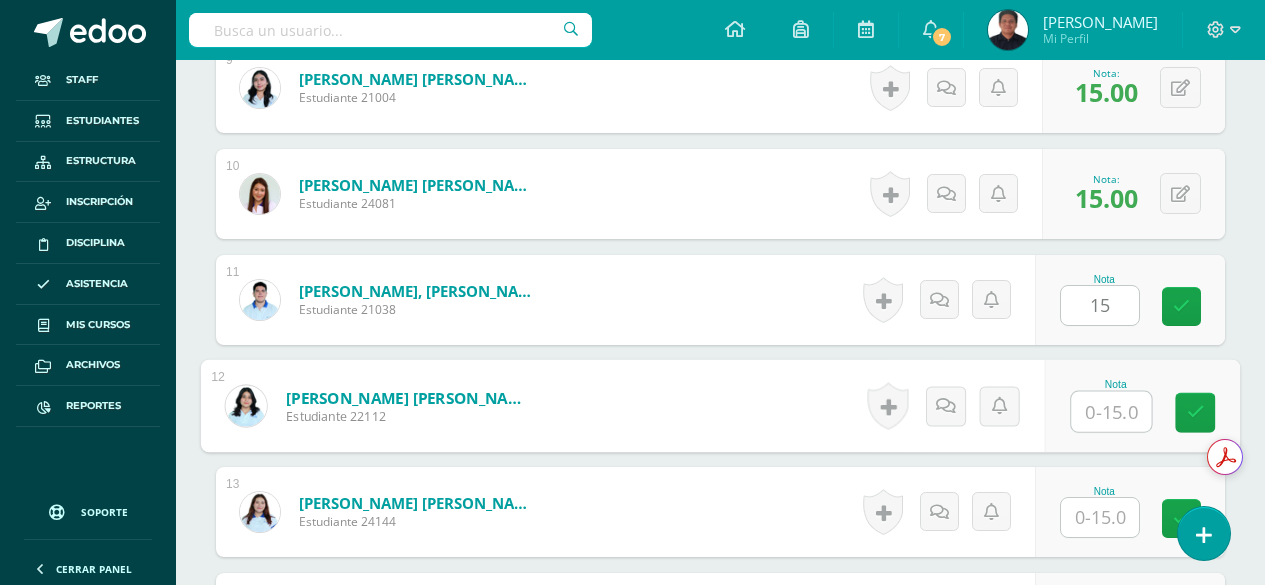 click at bounding box center [1111, 412] 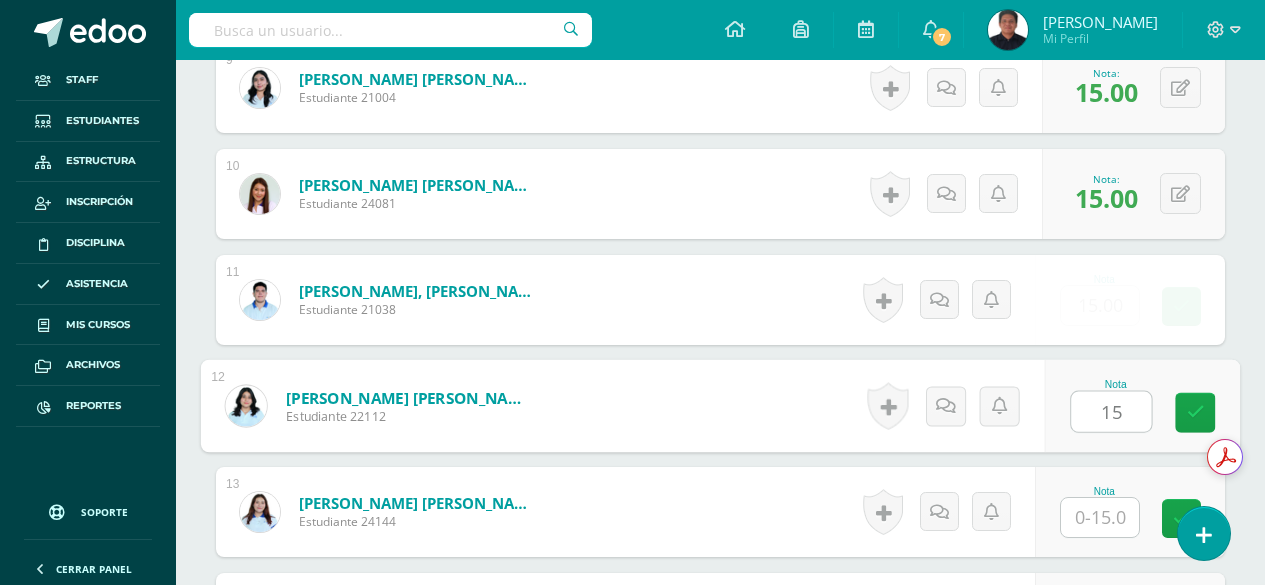 type on "15" 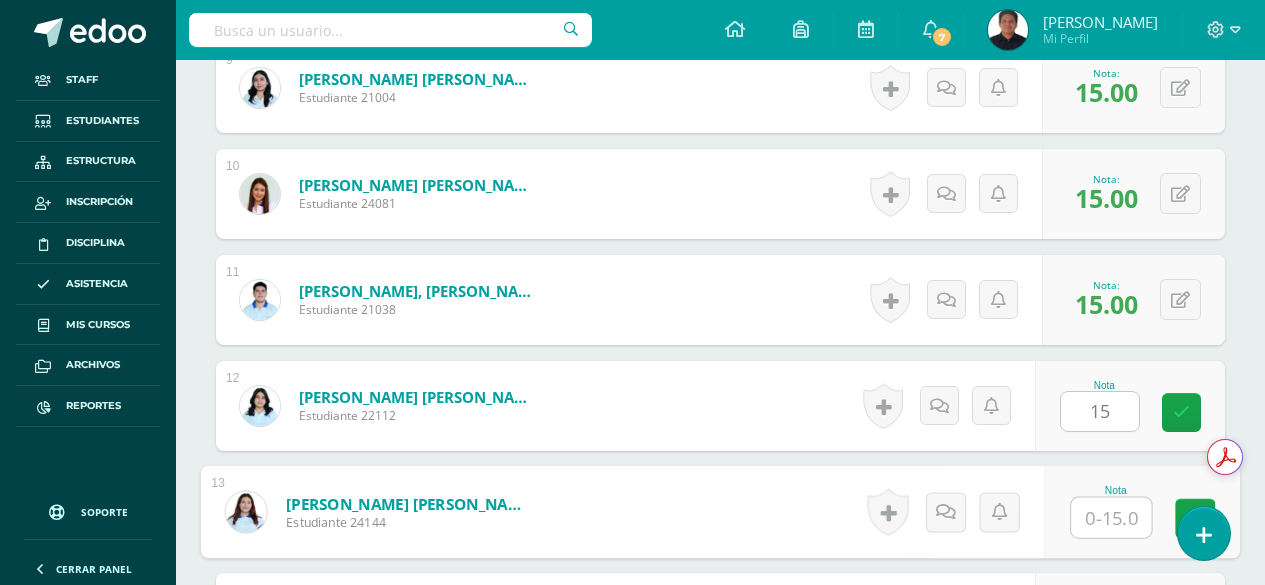 click at bounding box center (1111, 518) 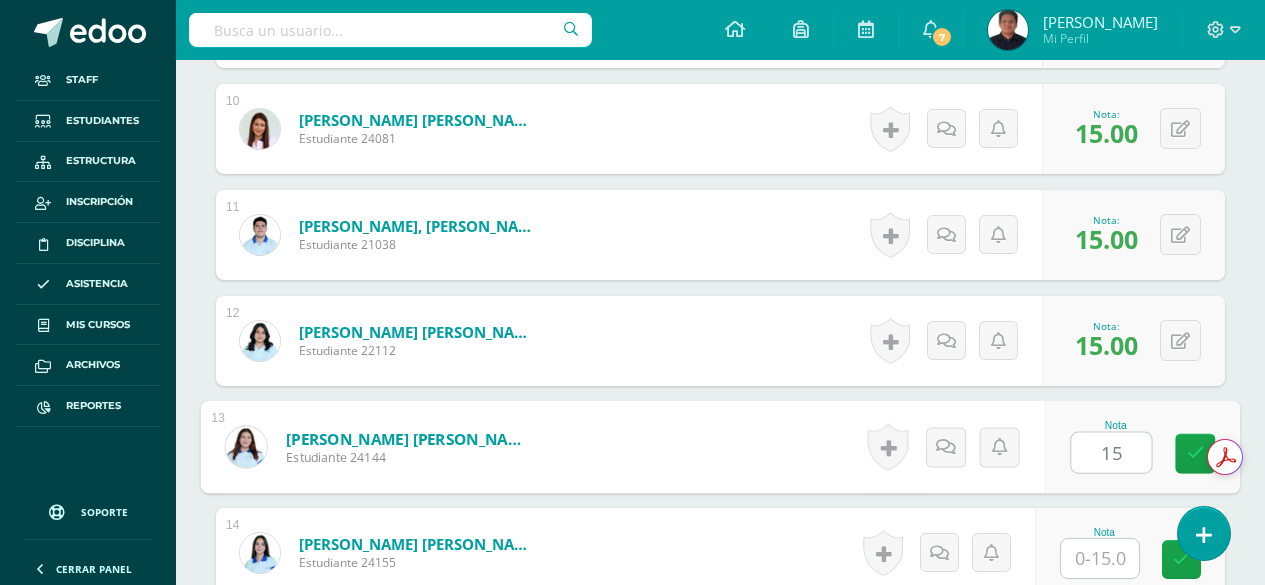 scroll, scrollTop: 1600, scrollLeft: 0, axis: vertical 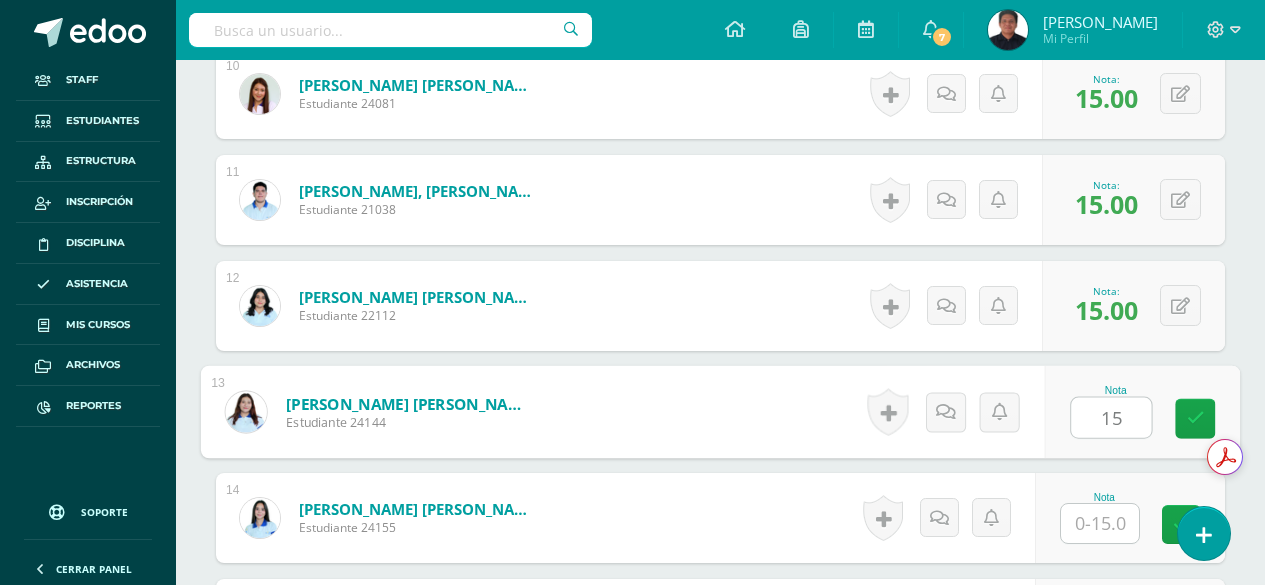 type on "15" 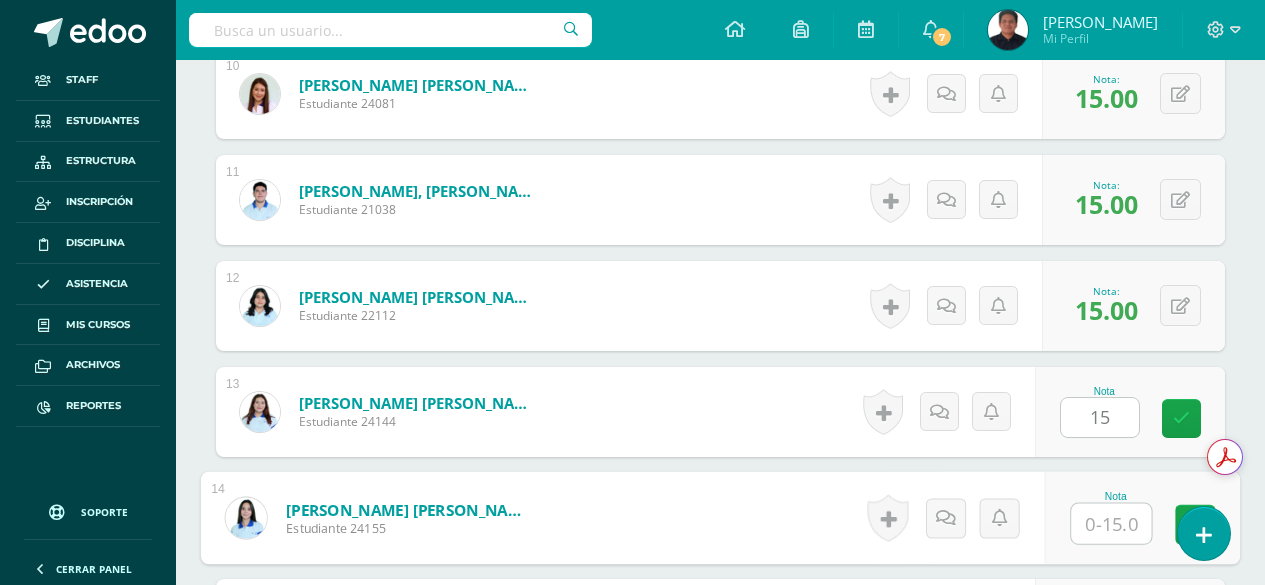 click at bounding box center (1111, 524) 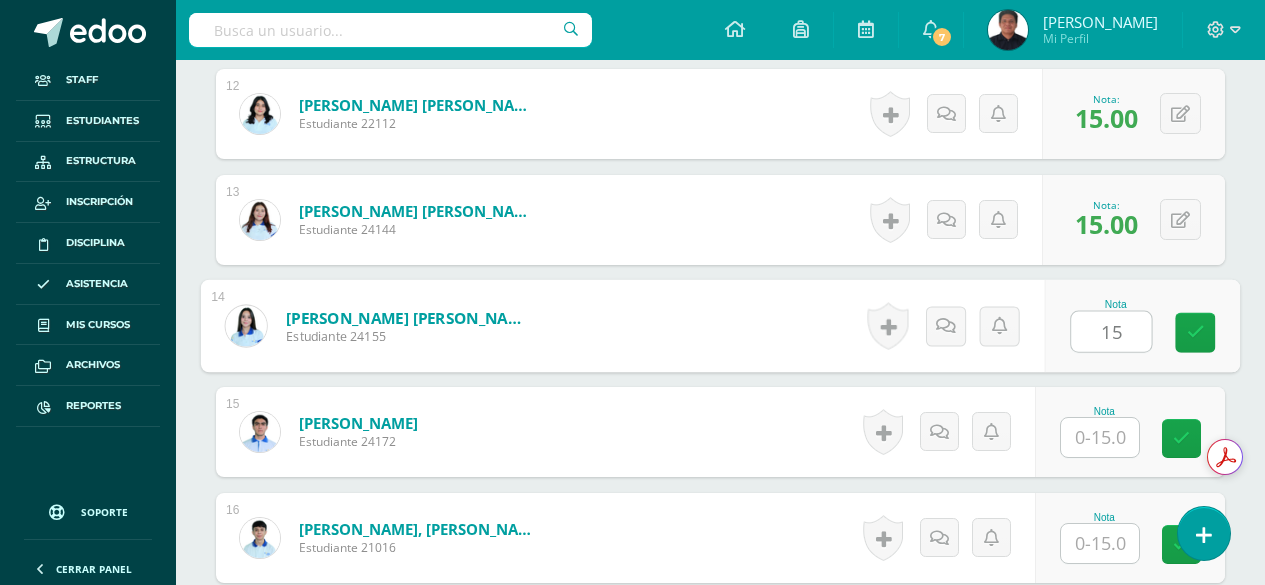 scroll, scrollTop: 1800, scrollLeft: 0, axis: vertical 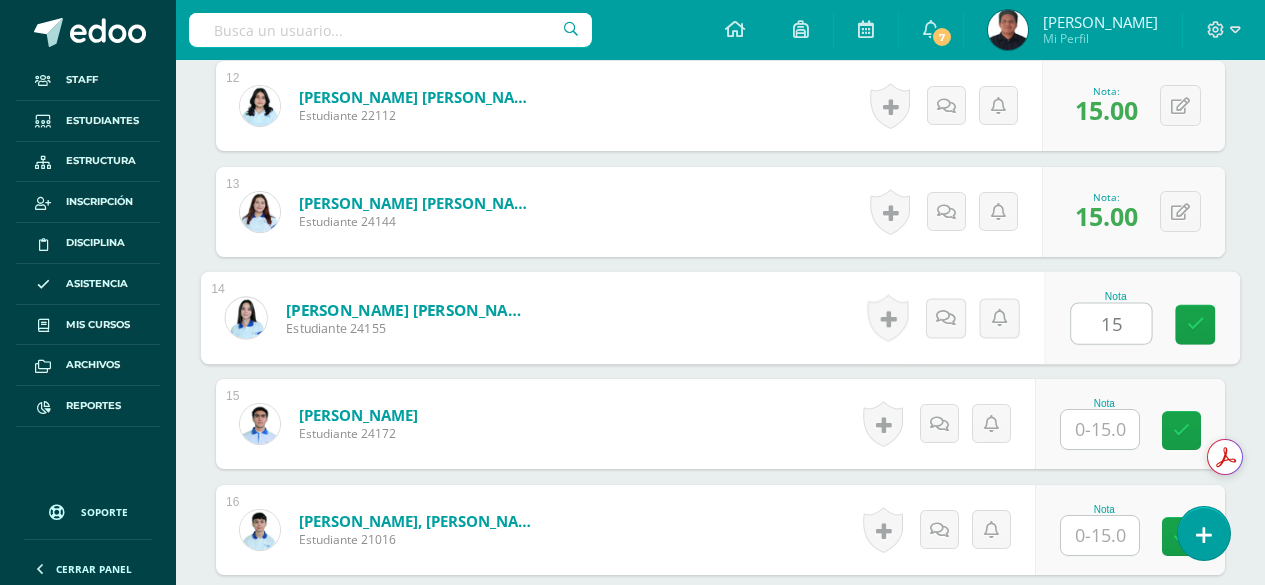 type on "15" 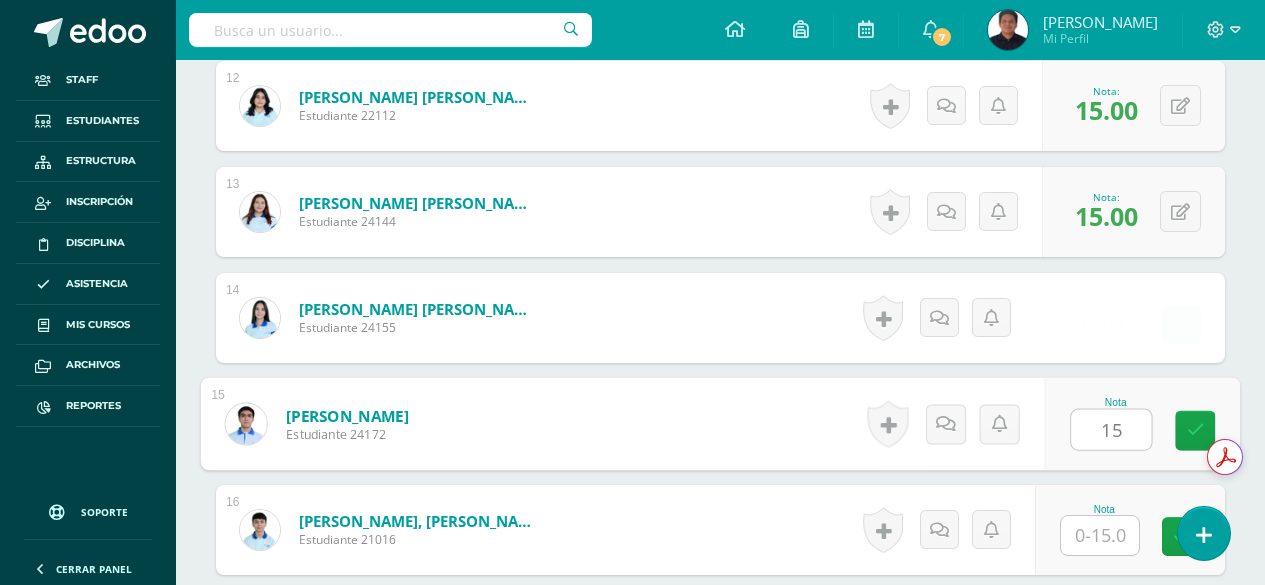 type on "15" 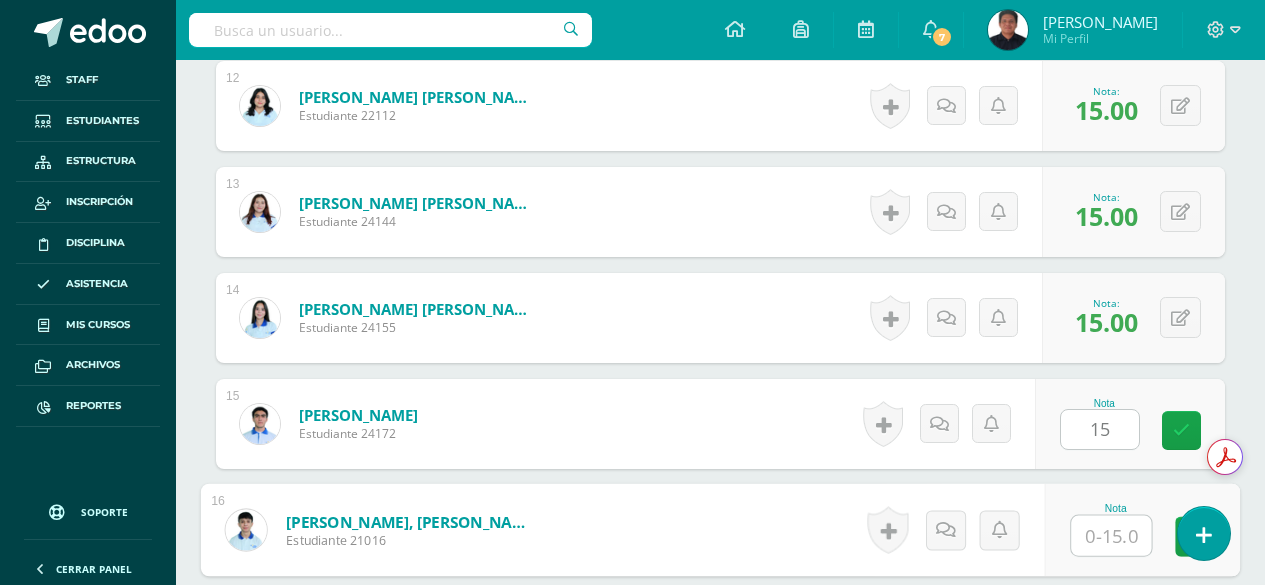 click at bounding box center [1111, 536] 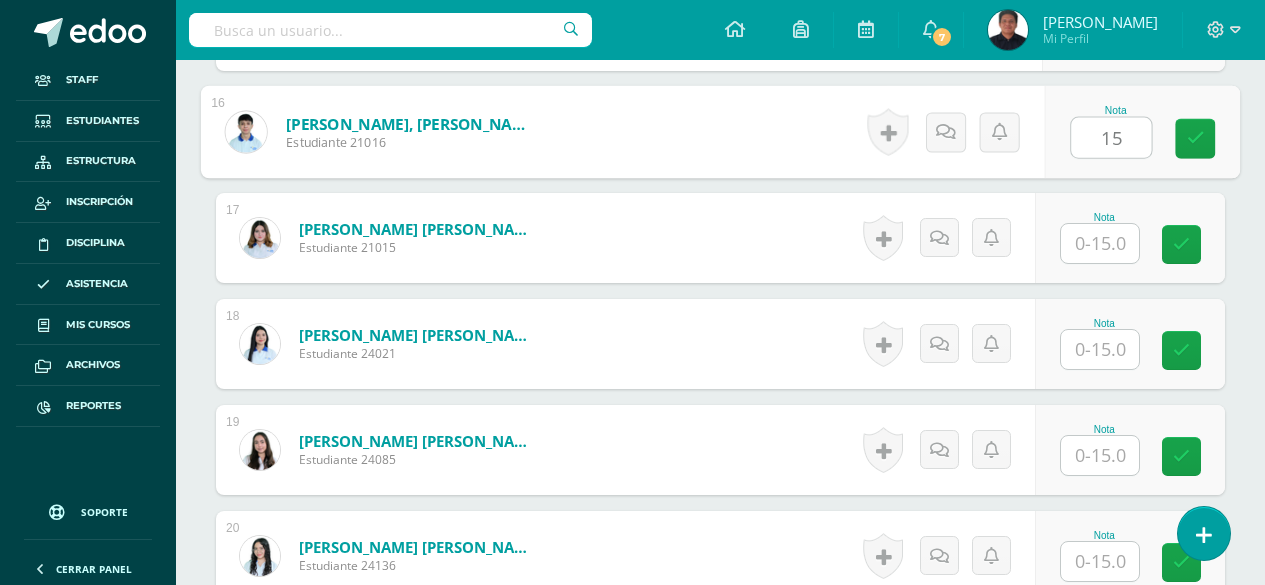 scroll, scrollTop: 2200, scrollLeft: 0, axis: vertical 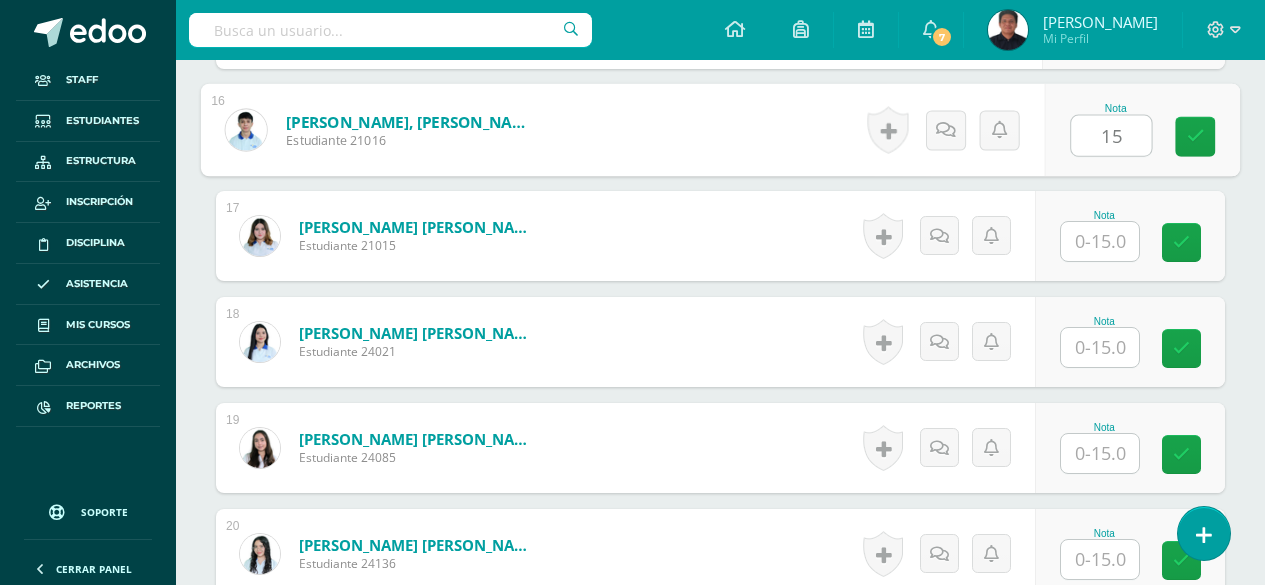 type on "15" 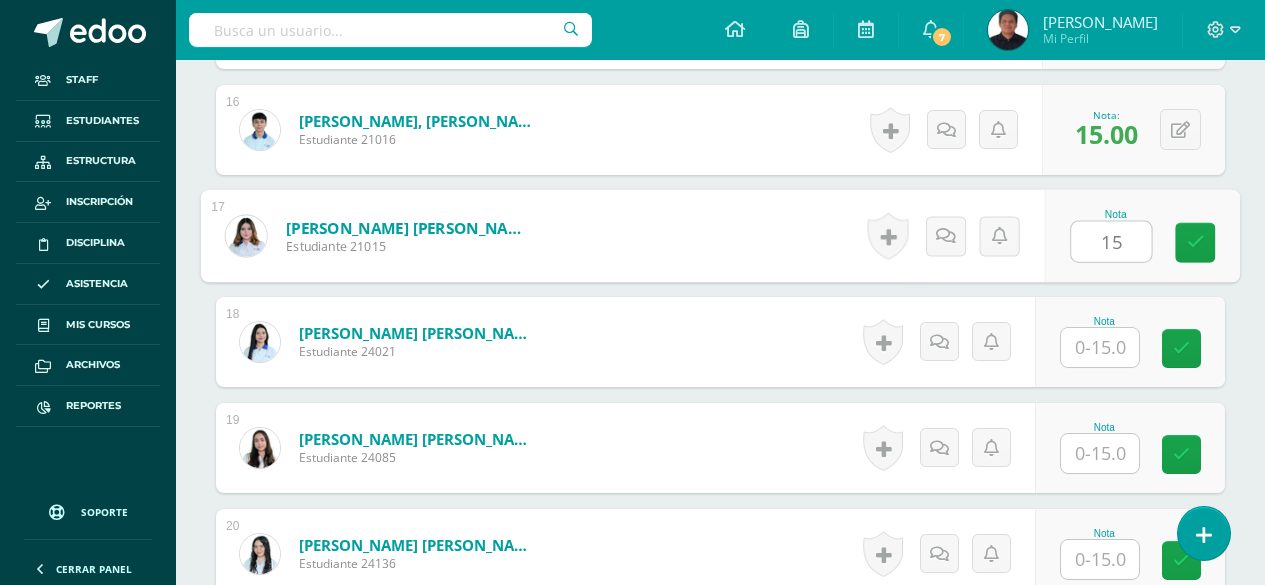type on "15" 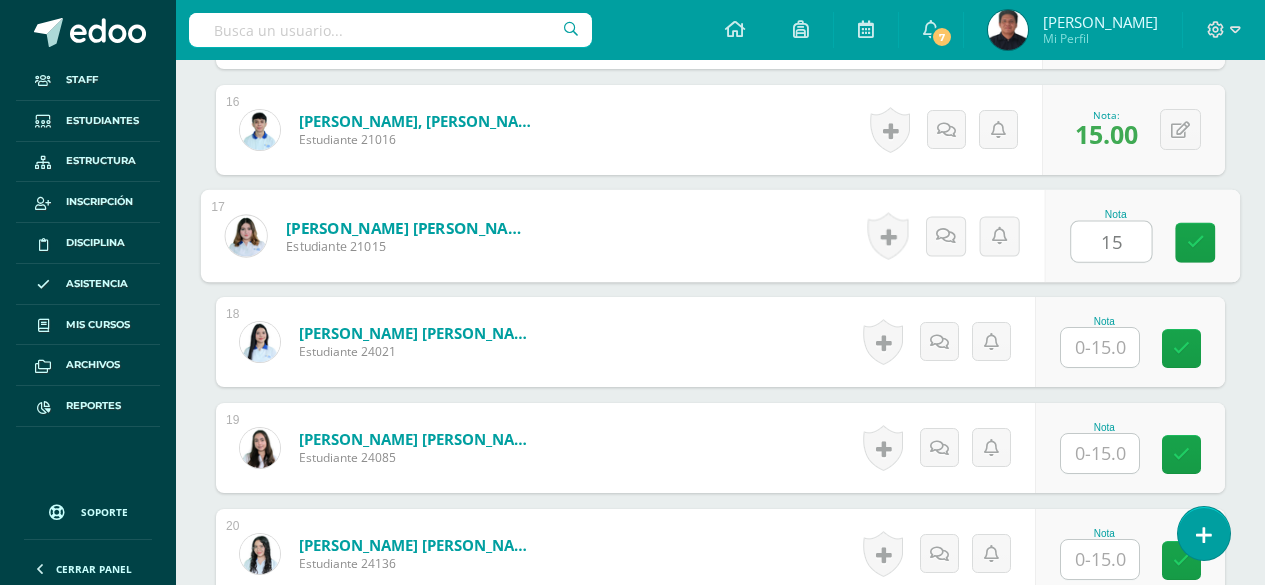 click at bounding box center (1100, 347) 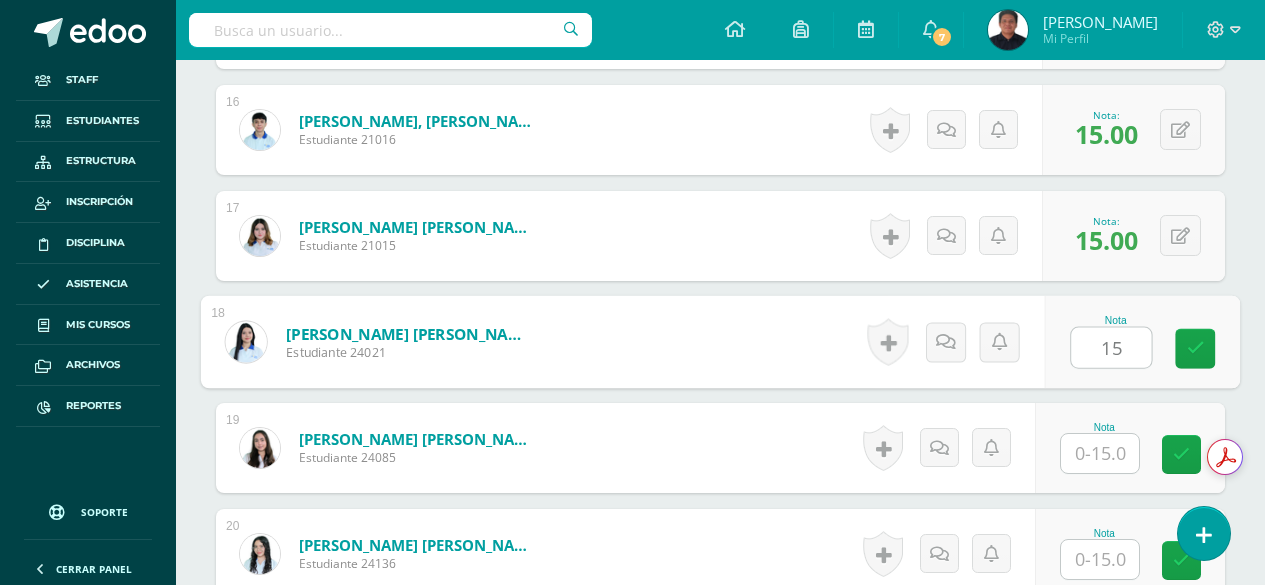 type on "15" 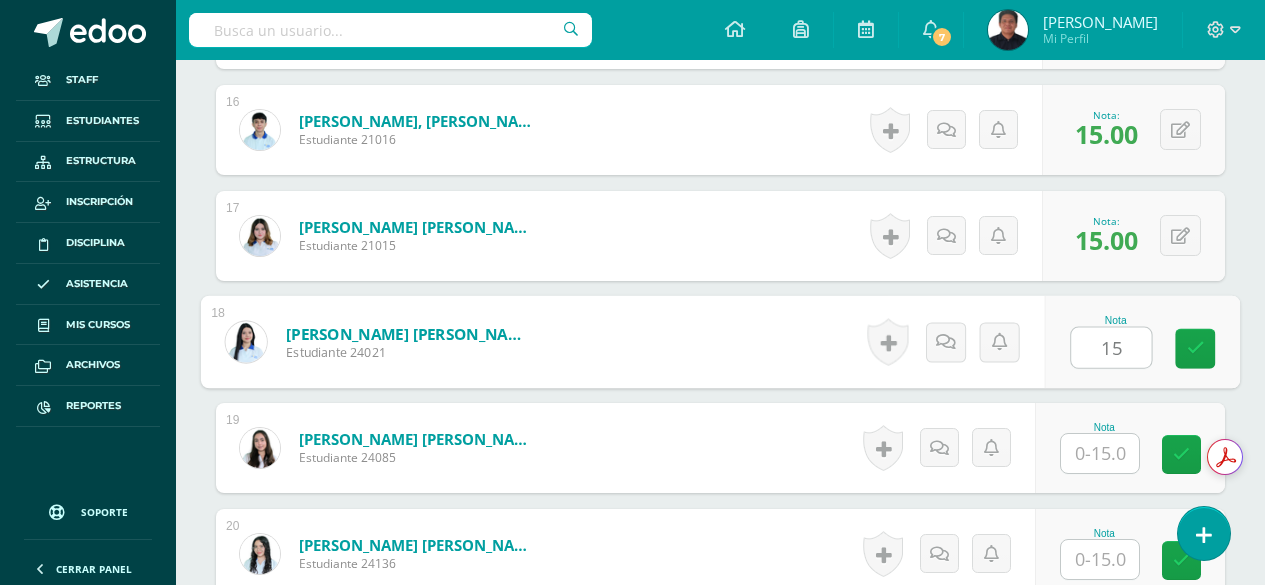 click at bounding box center [1100, 453] 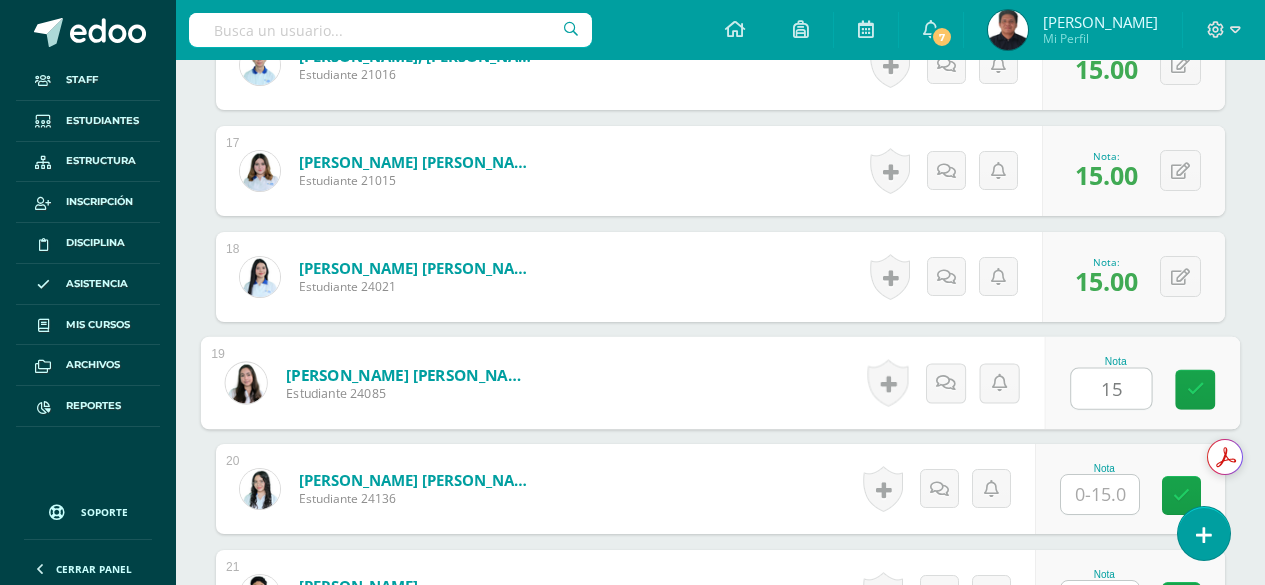 scroll, scrollTop: 2300, scrollLeft: 0, axis: vertical 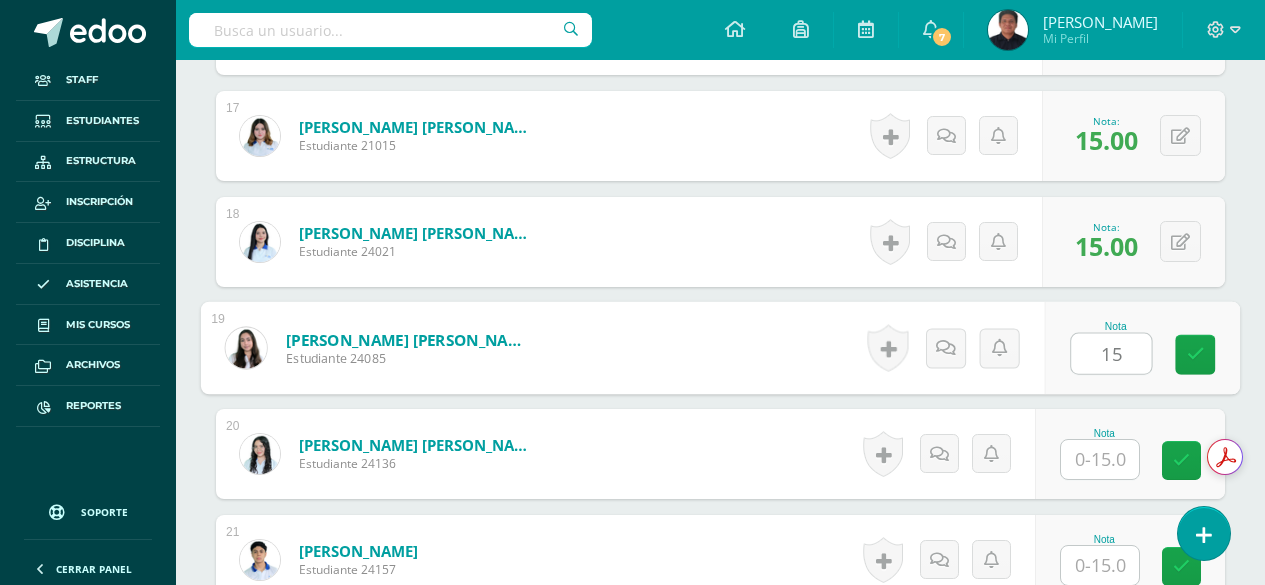 type on "15" 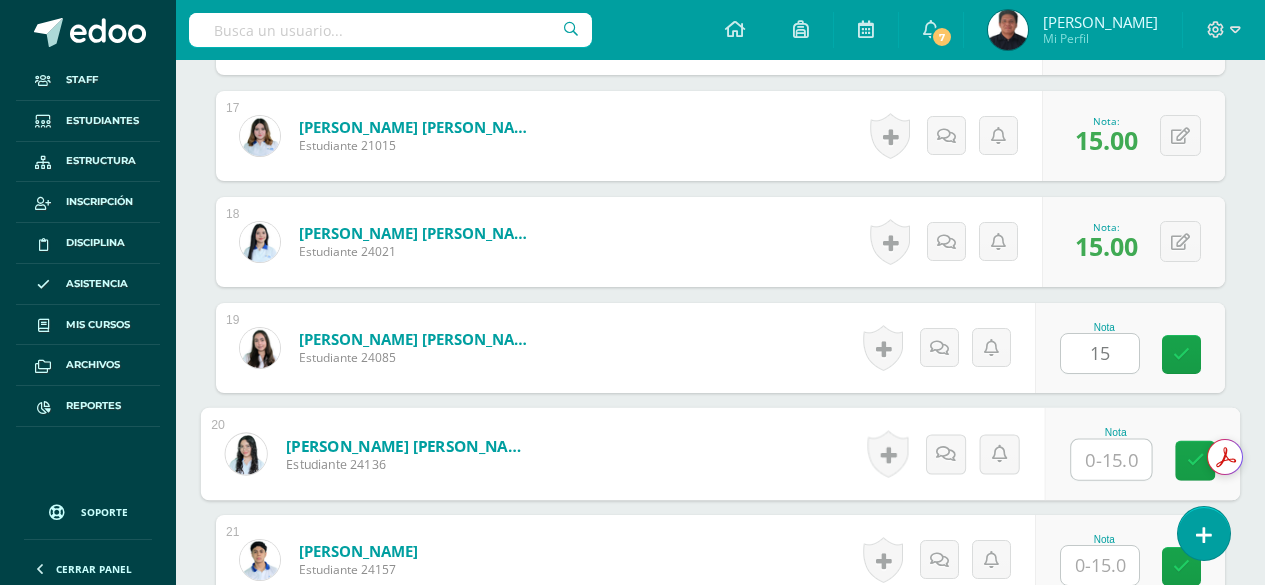 click at bounding box center (1111, 460) 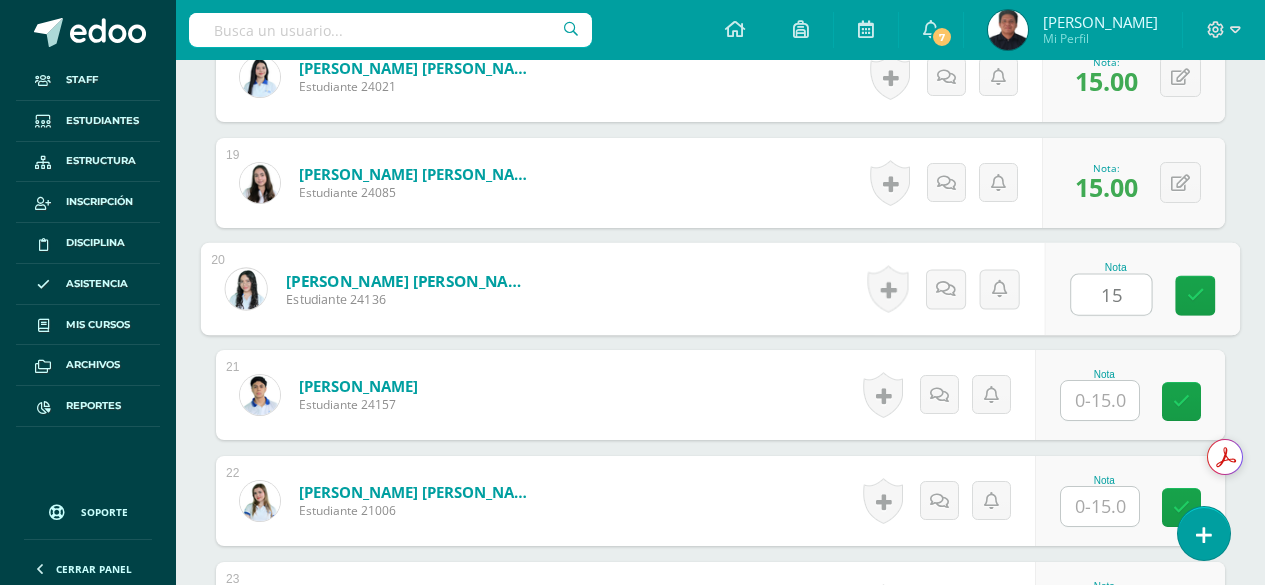 scroll, scrollTop: 2500, scrollLeft: 0, axis: vertical 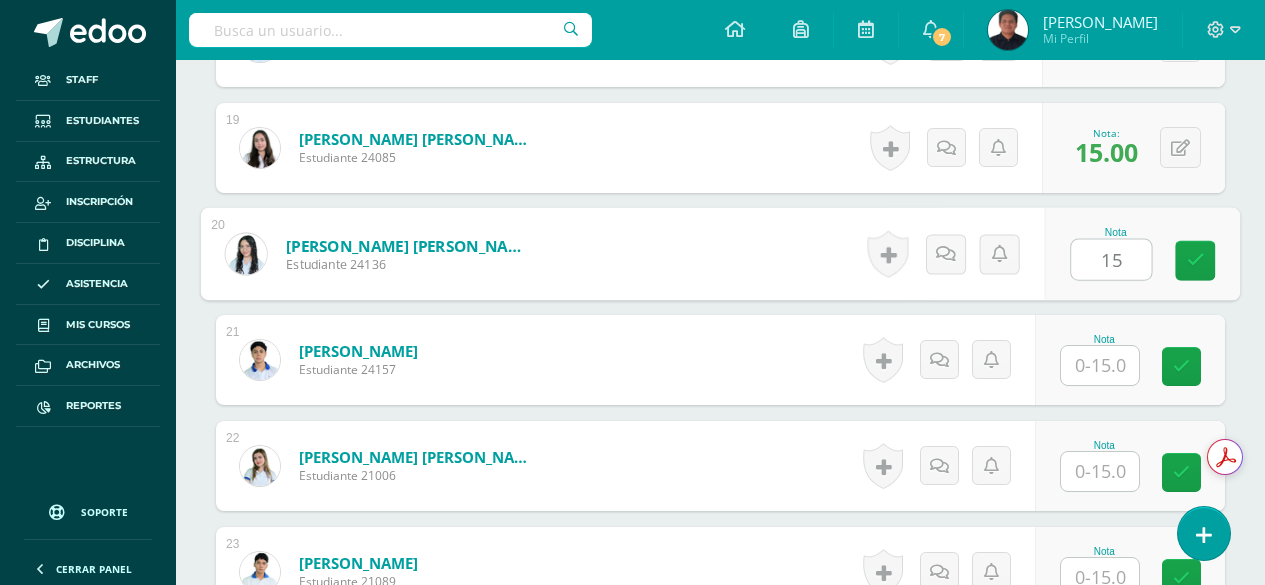 type on "15" 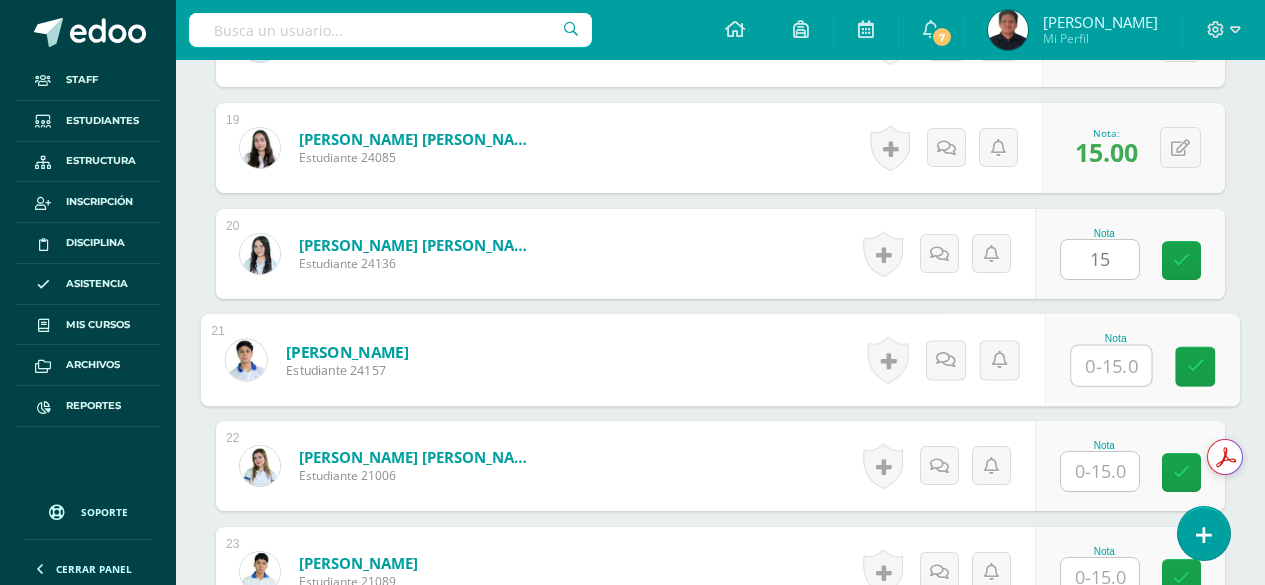 click at bounding box center [1111, 366] 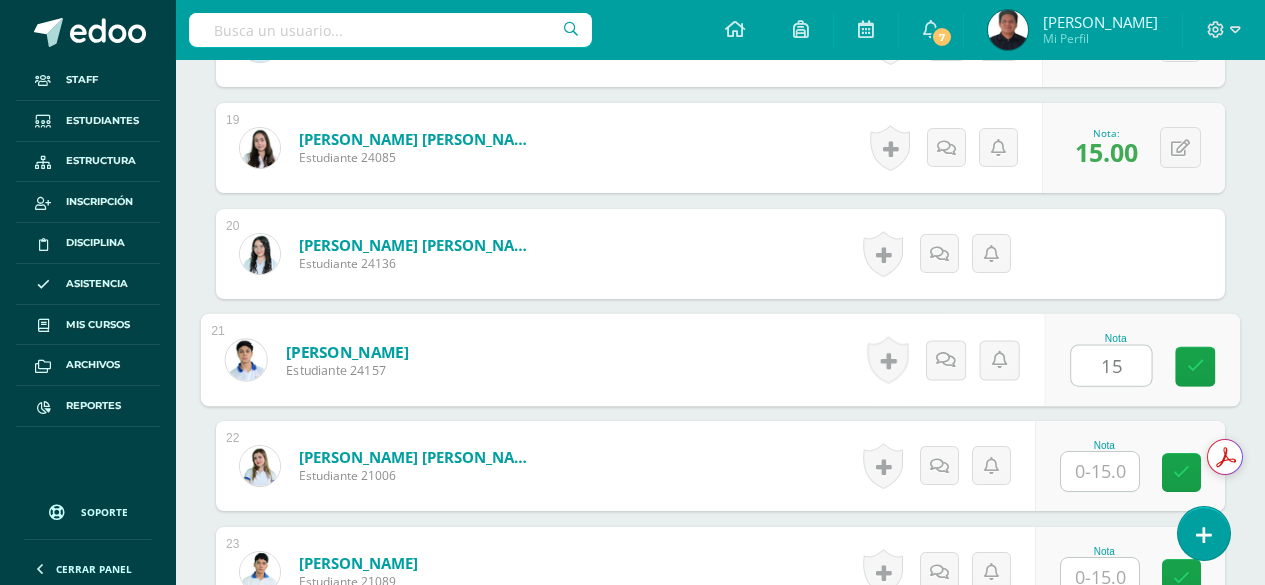 type on "15" 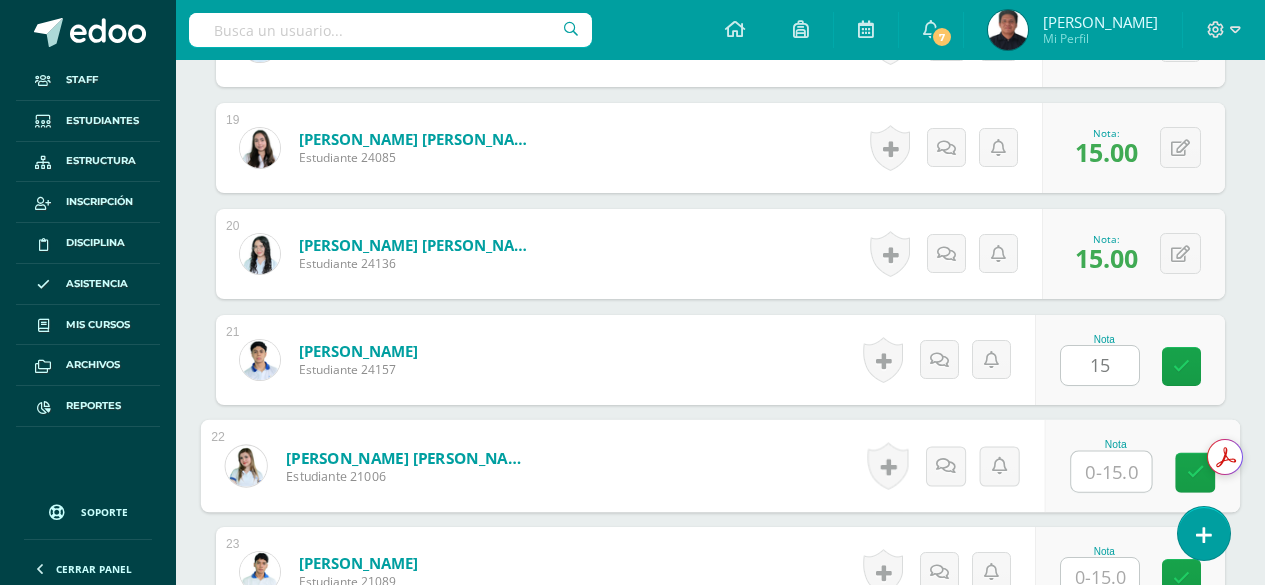 click at bounding box center [1111, 472] 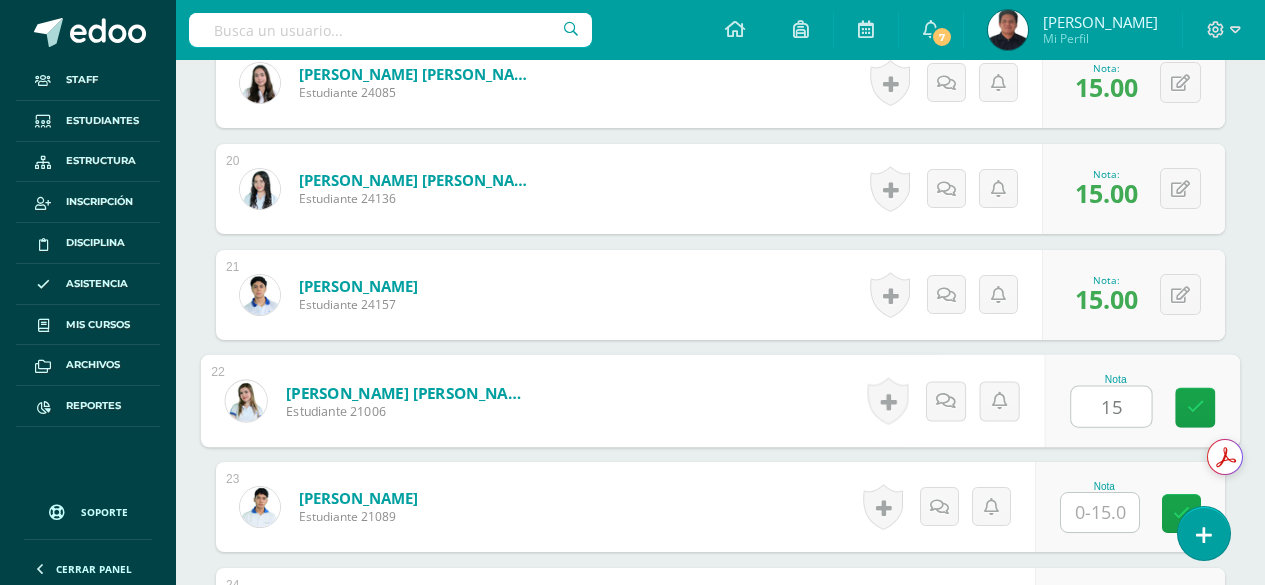 scroll, scrollTop: 2600, scrollLeft: 0, axis: vertical 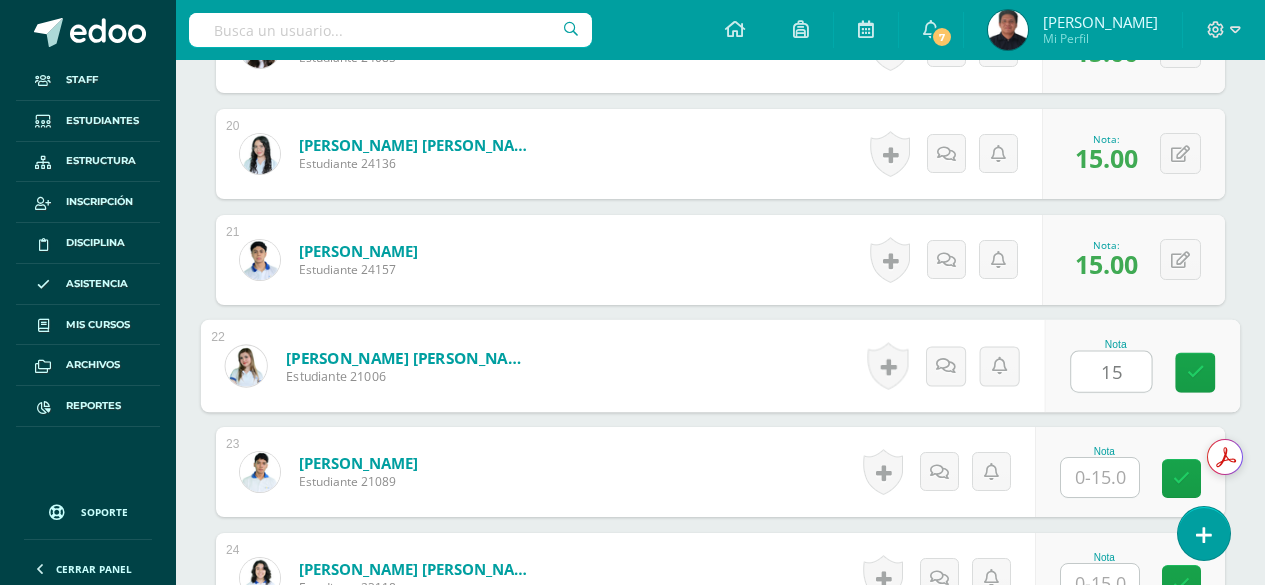 type on "15" 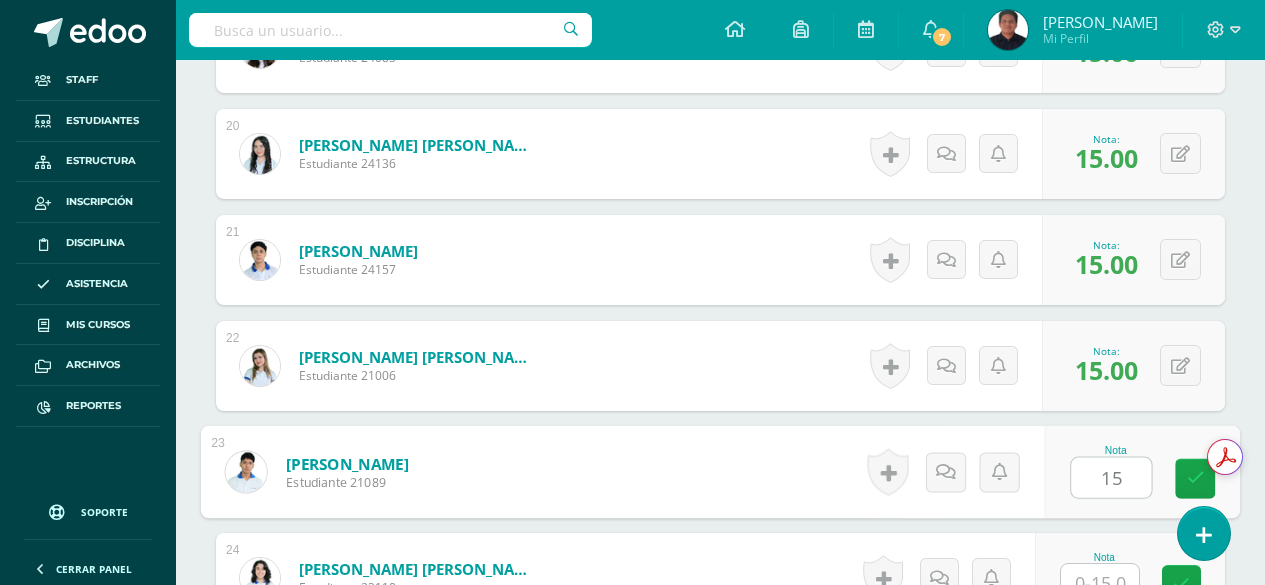 type on "15" 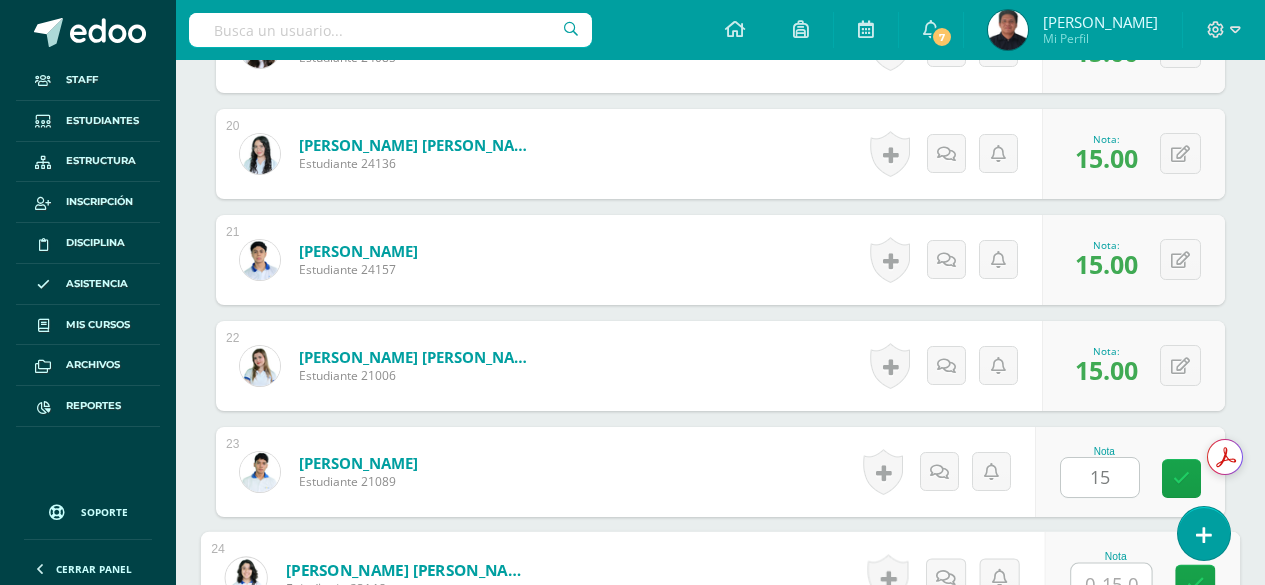 click at bounding box center [1111, 584] 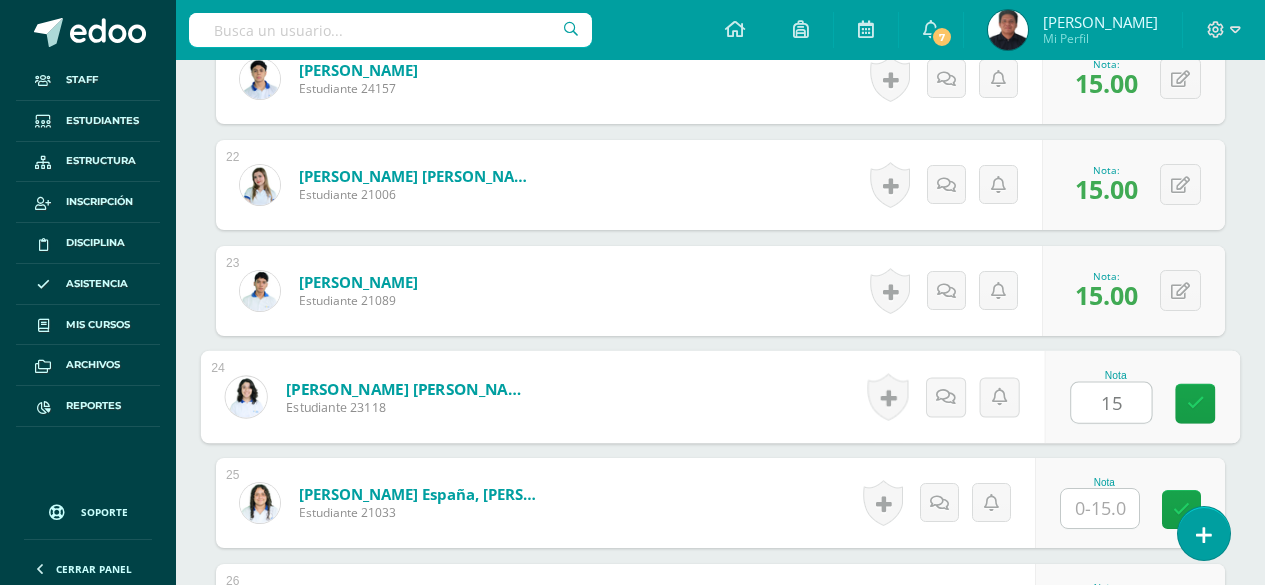 scroll, scrollTop: 2811, scrollLeft: 0, axis: vertical 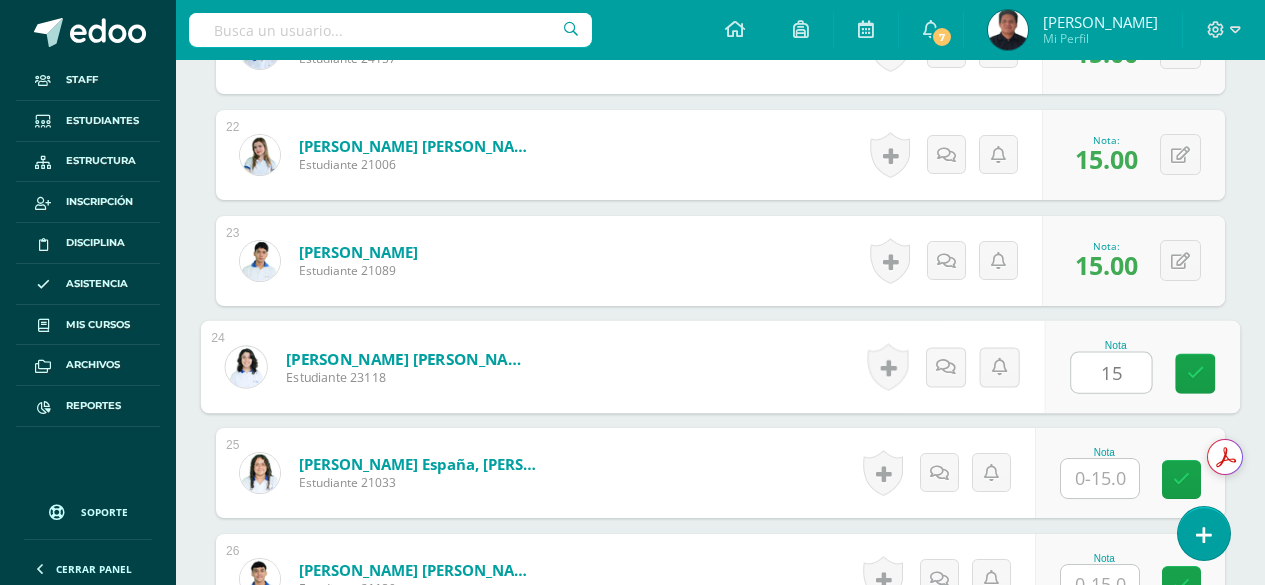 type on "15" 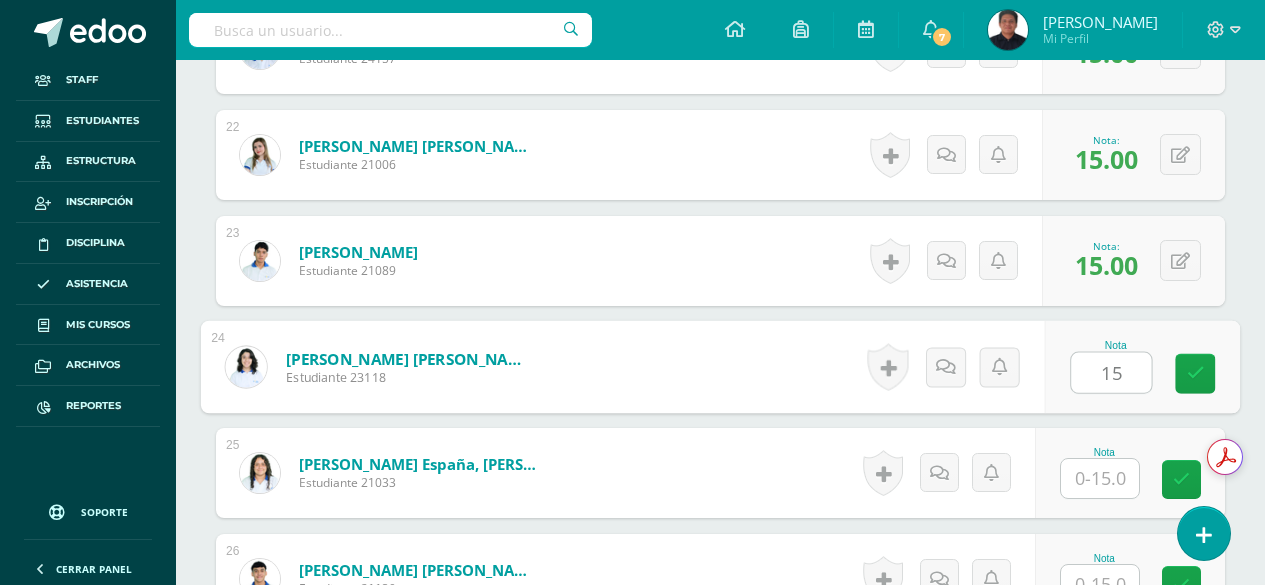 click at bounding box center (1100, 478) 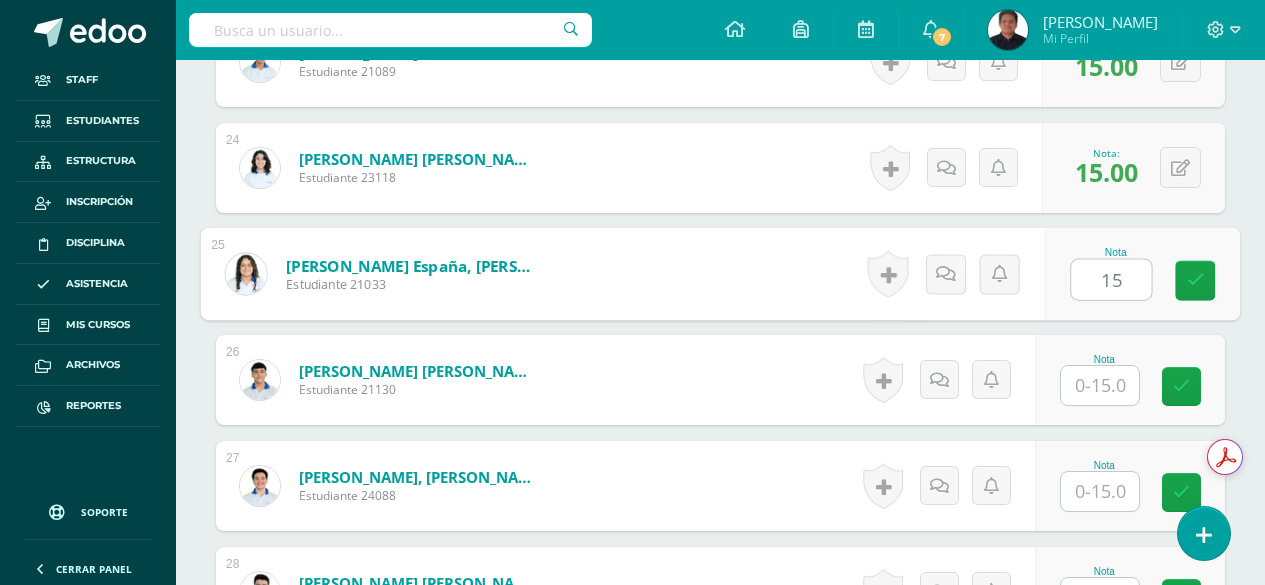 scroll, scrollTop: 3011, scrollLeft: 0, axis: vertical 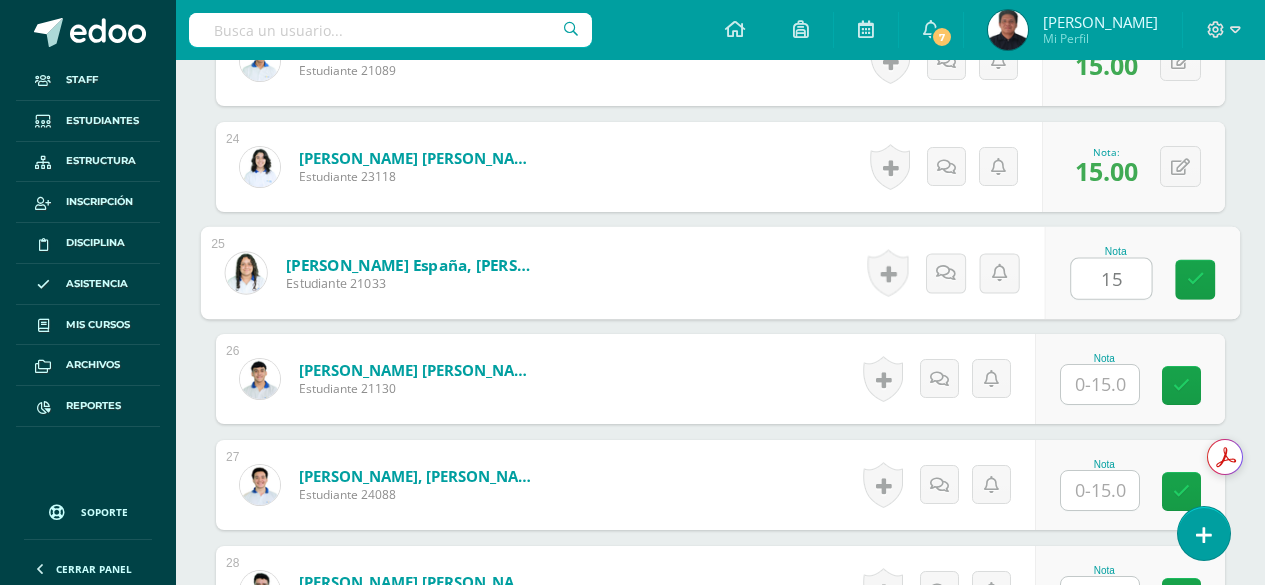 type on "15" 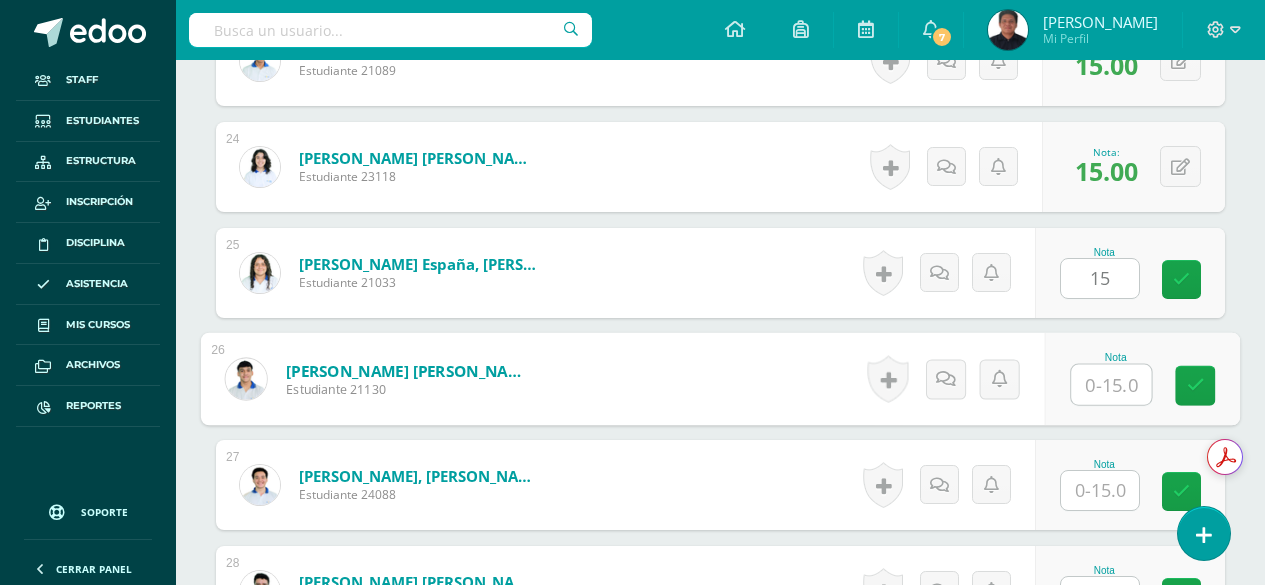 click at bounding box center (1111, 385) 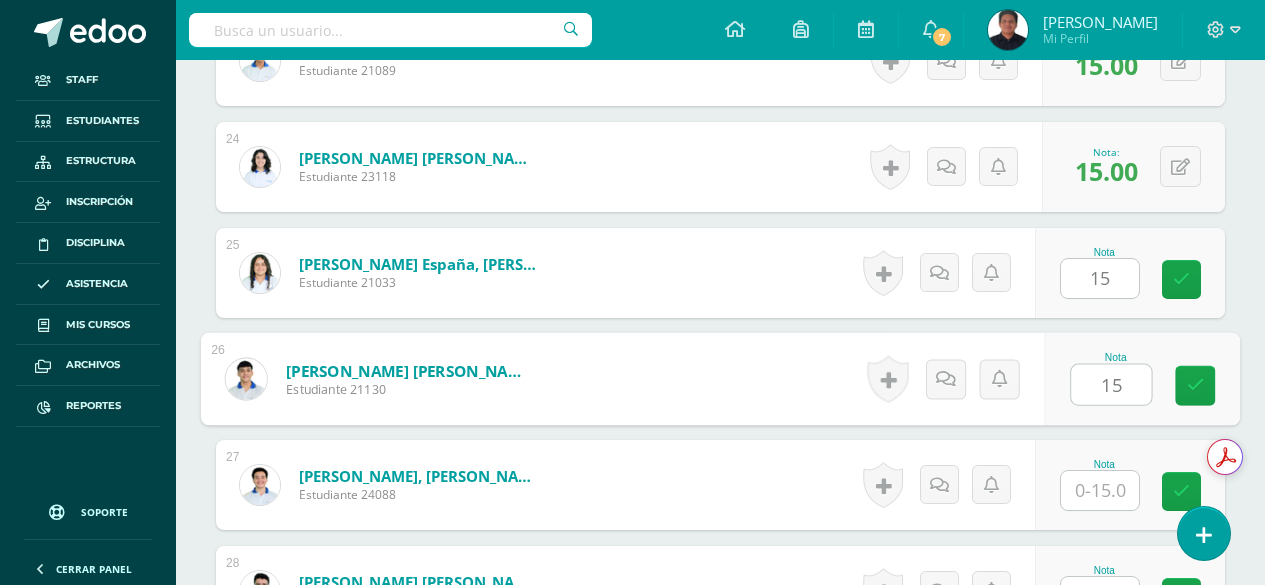 type on "15" 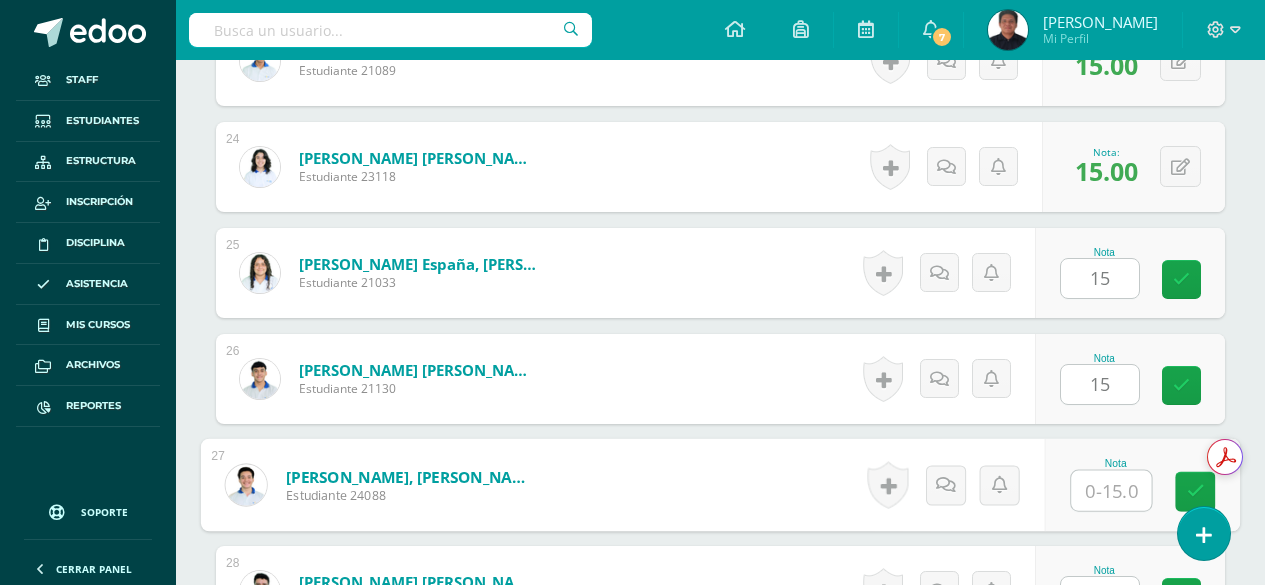 click at bounding box center (1111, 491) 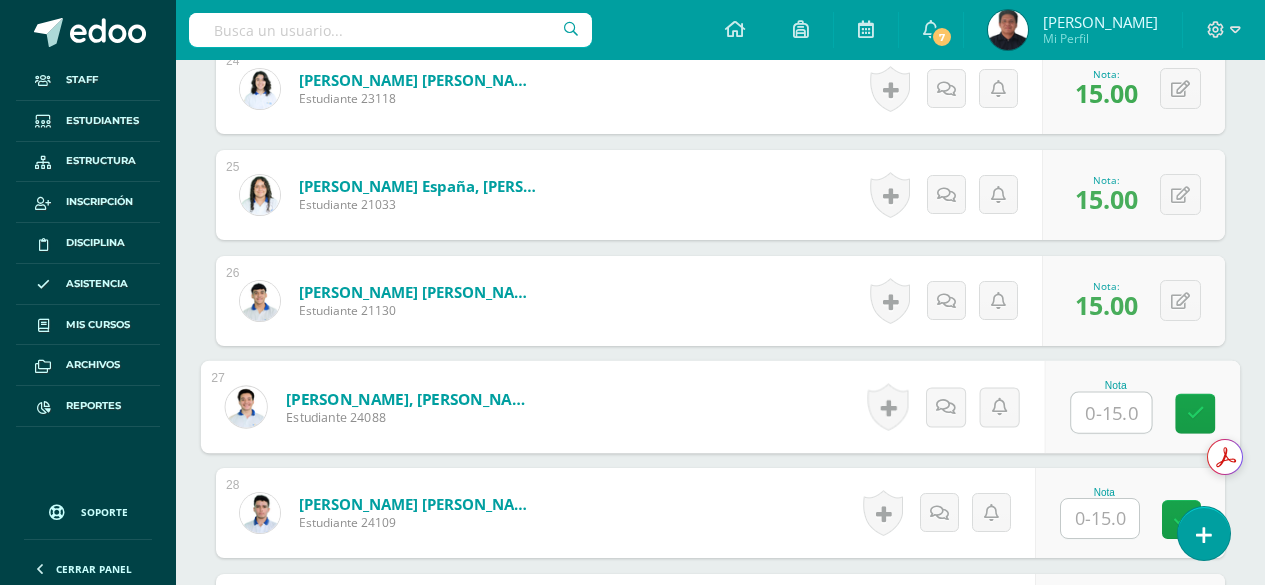 scroll, scrollTop: 3111, scrollLeft: 0, axis: vertical 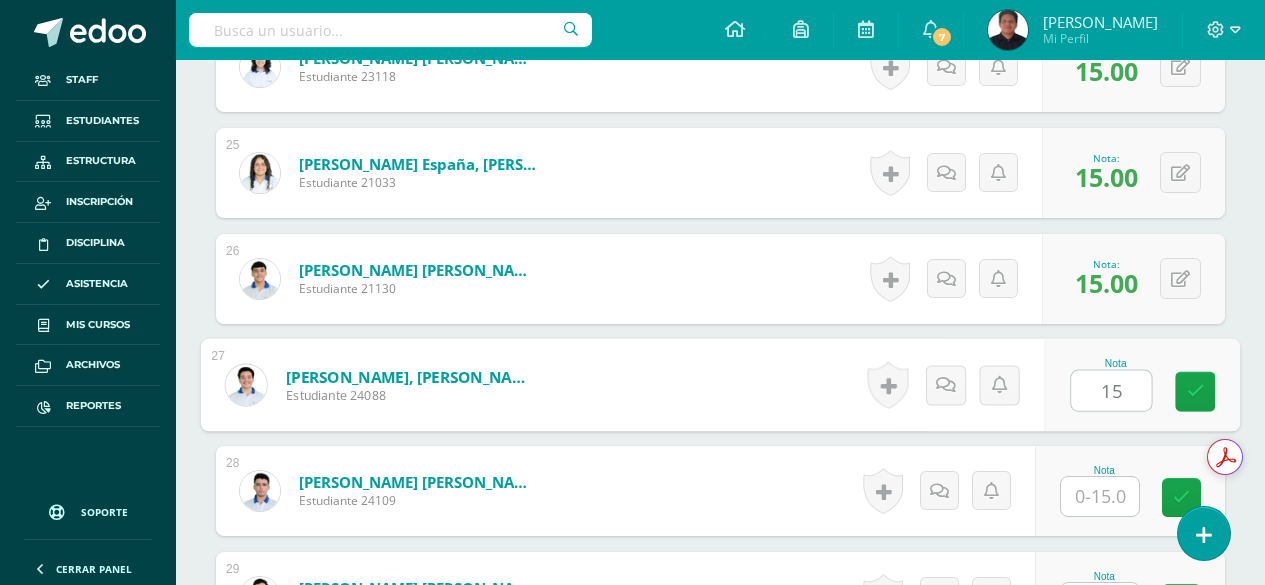 type on "15" 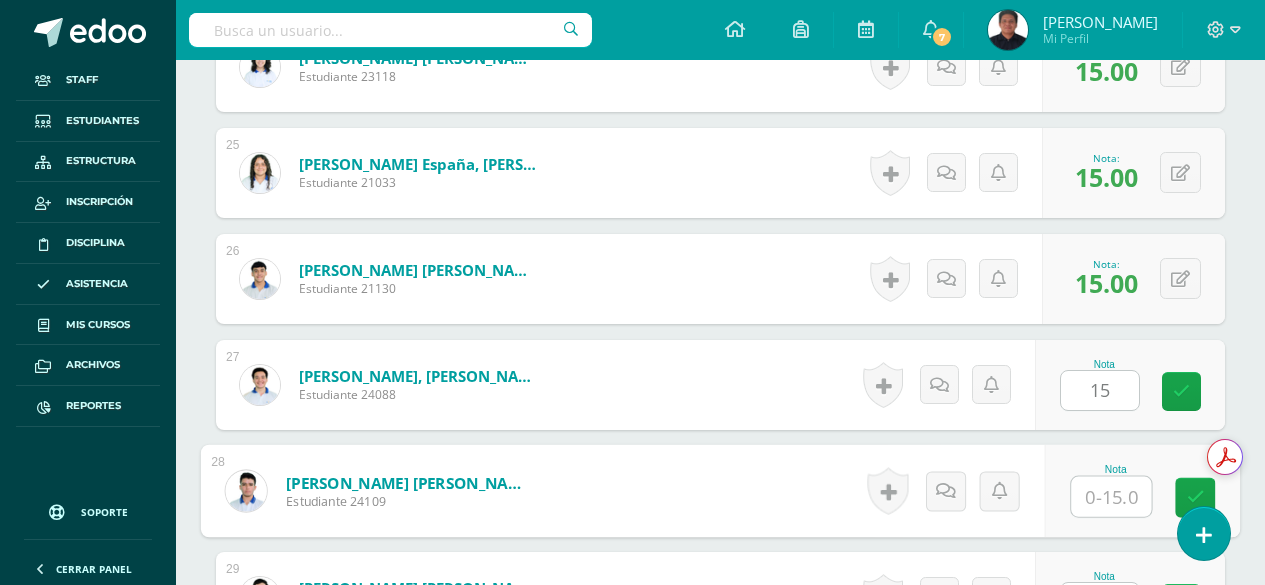 click at bounding box center [1111, 497] 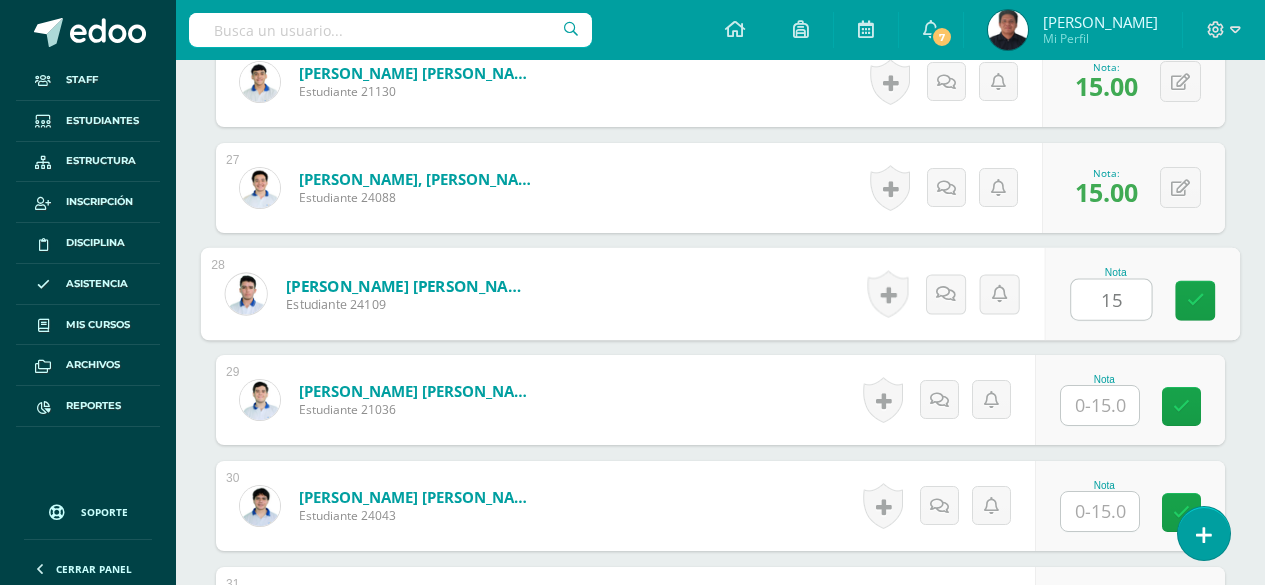 scroll, scrollTop: 3311, scrollLeft: 0, axis: vertical 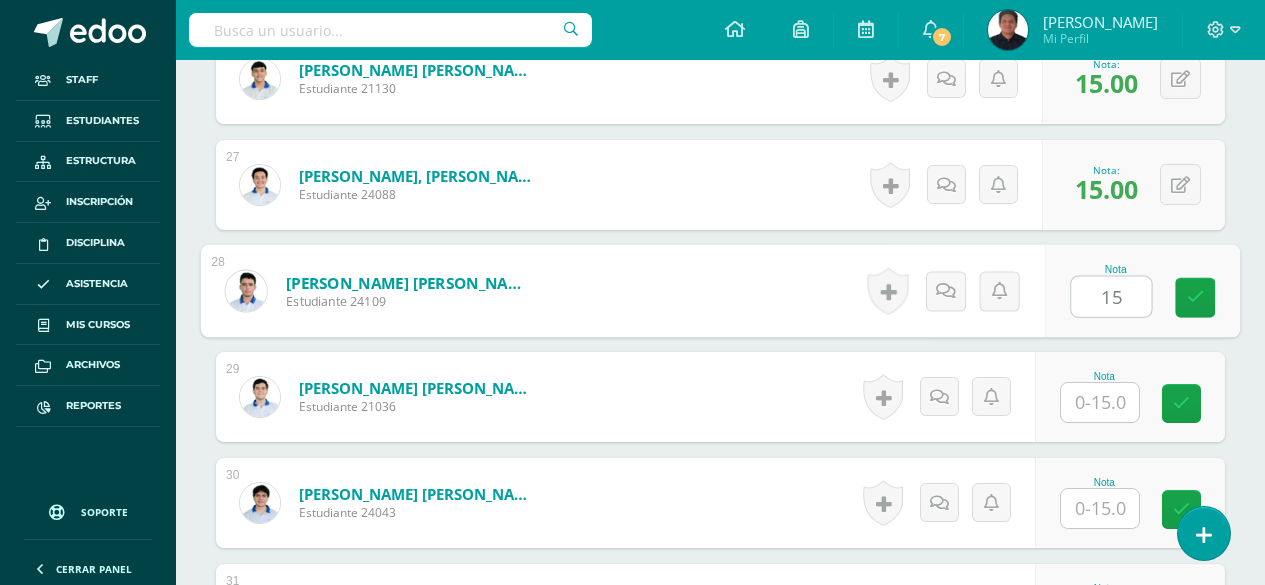 type on "15" 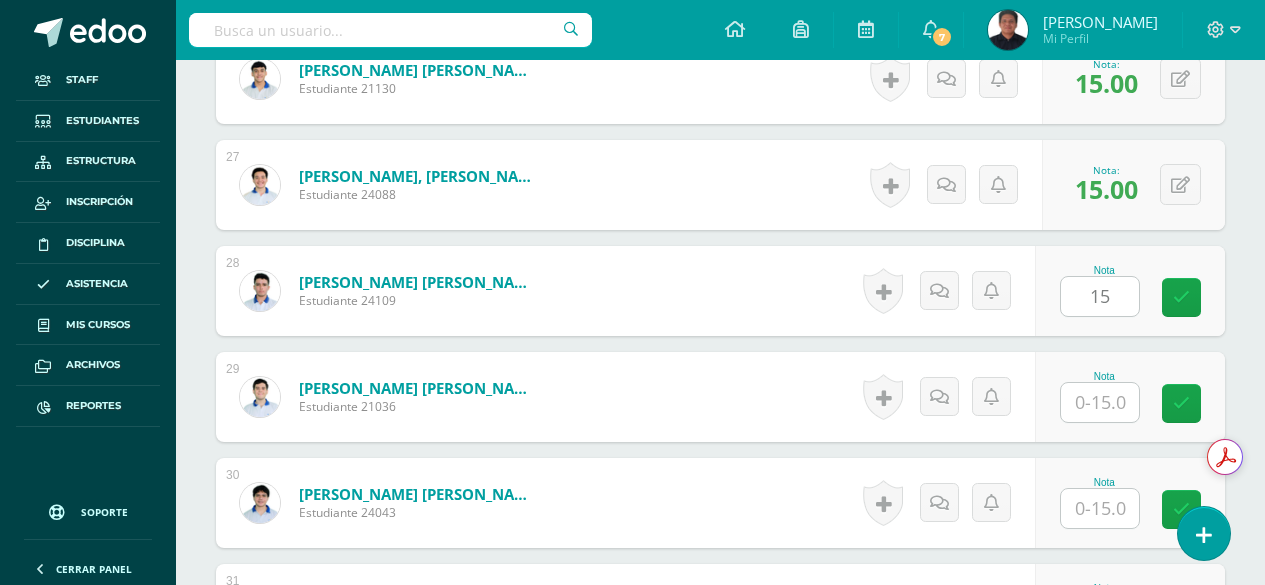 click at bounding box center (1100, 402) 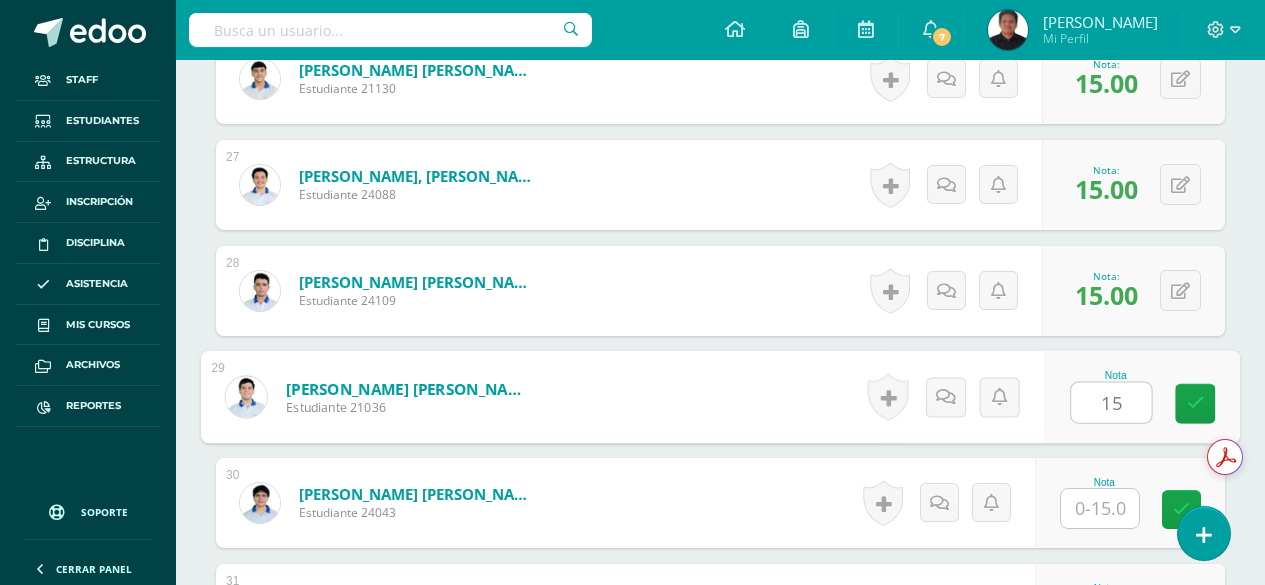 type on "15" 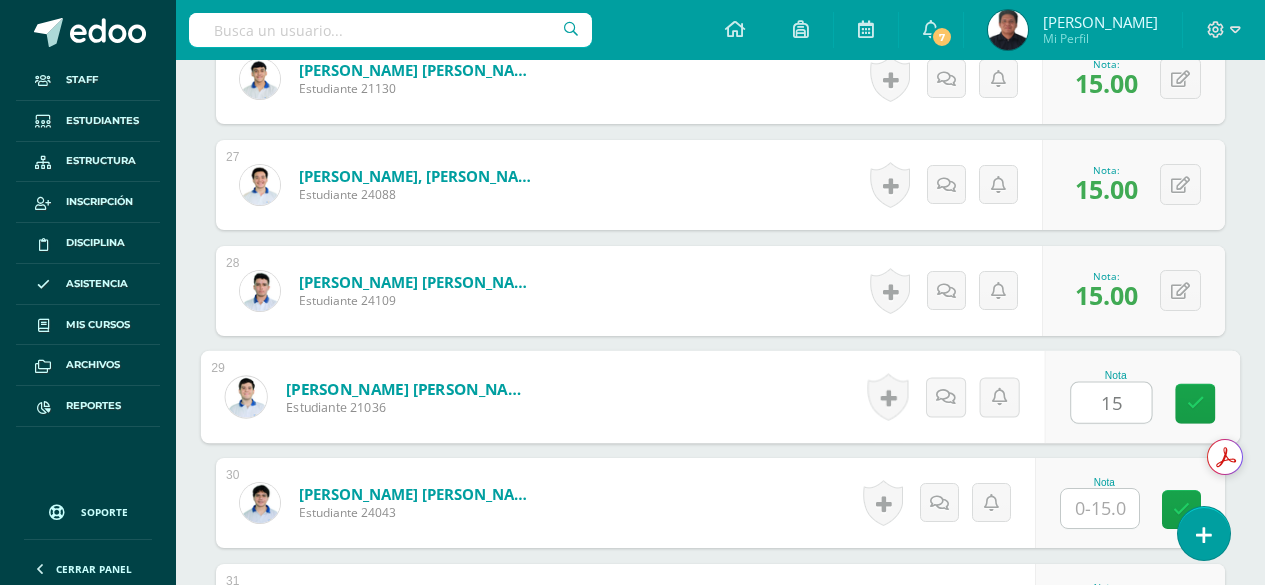 click at bounding box center [1100, 508] 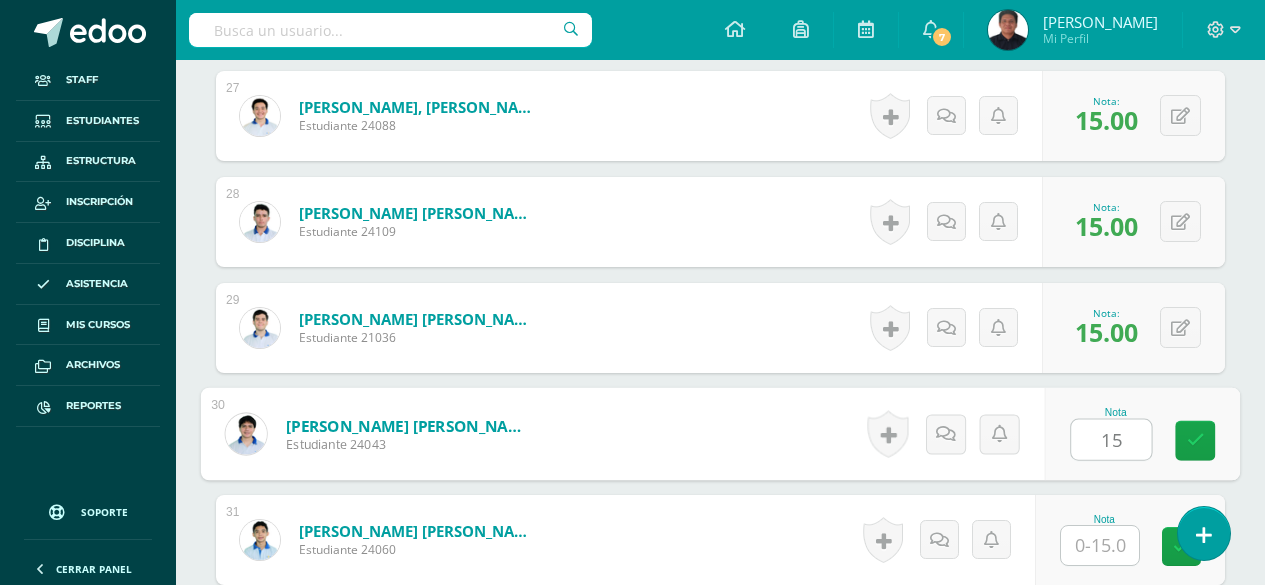 scroll, scrollTop: 3511, scrollLeft: 0, axis: vertical 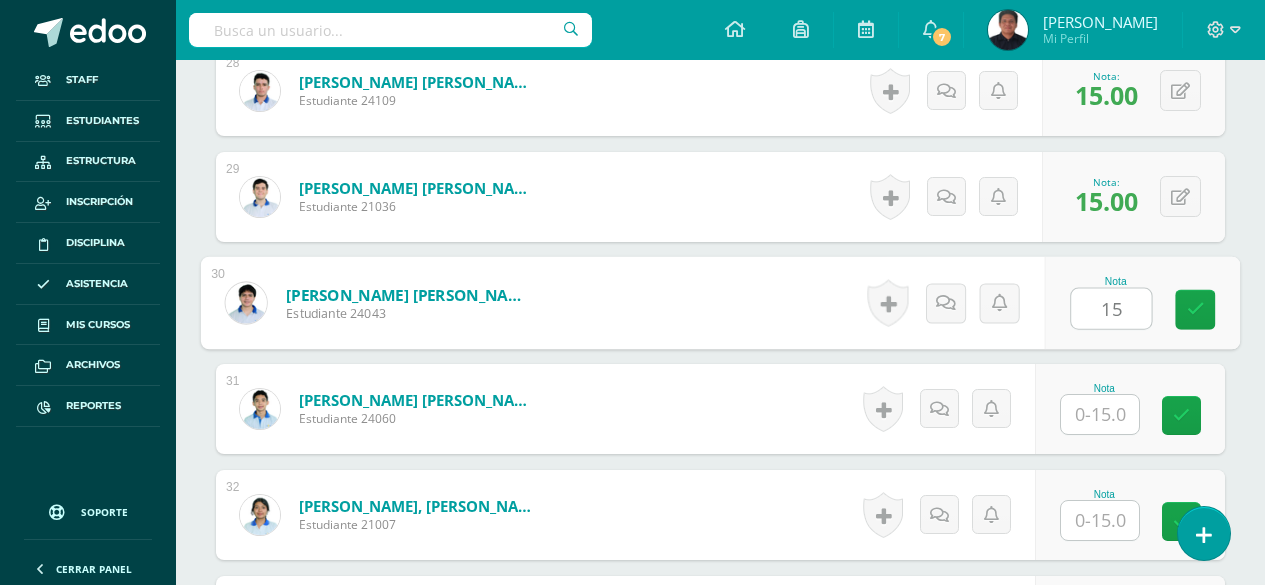 type on "15" 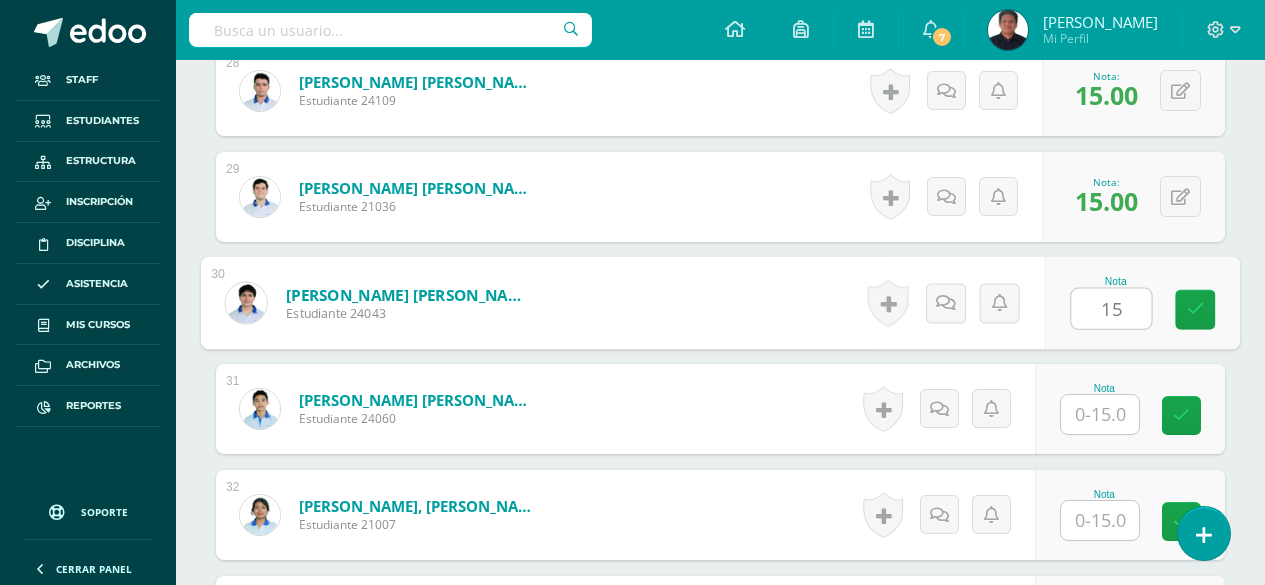 drag, startPoint x: 1104, startPoint y: 424, endPoint x: 1085, endPoint y: 474, distance: 53.488316 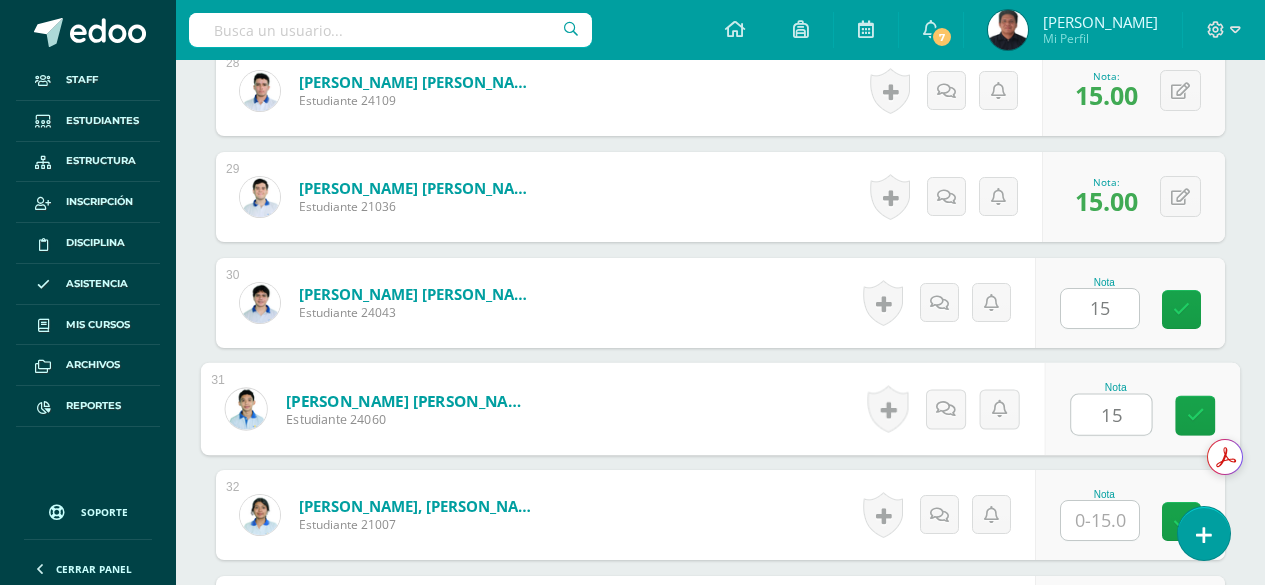 type on "15" 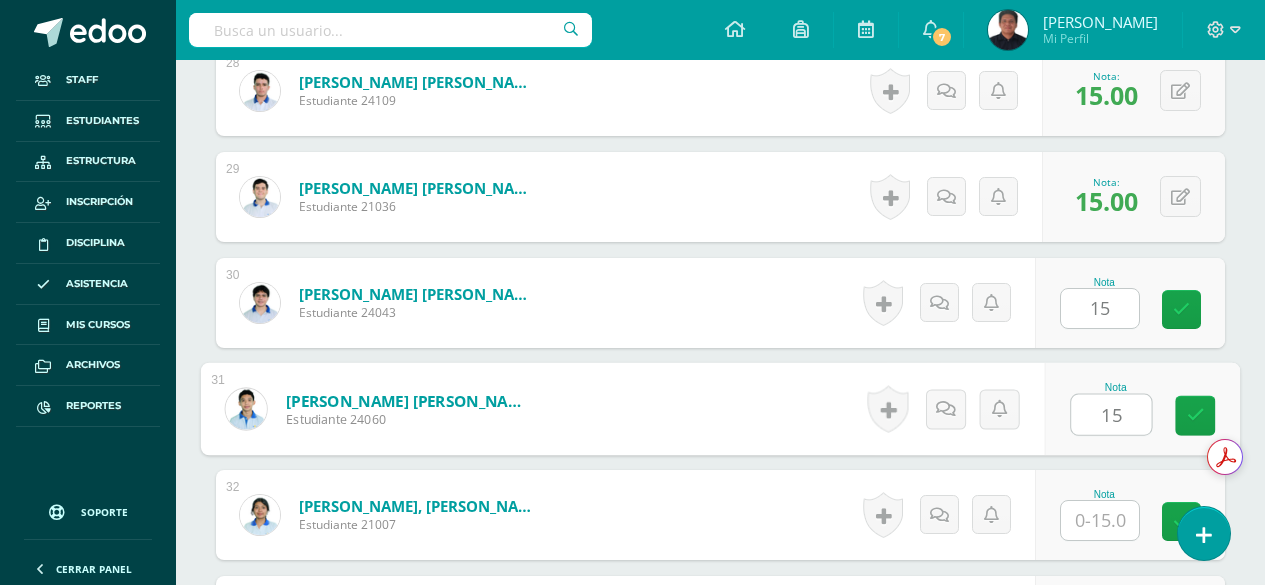 click at bounding box center (1100, 520) 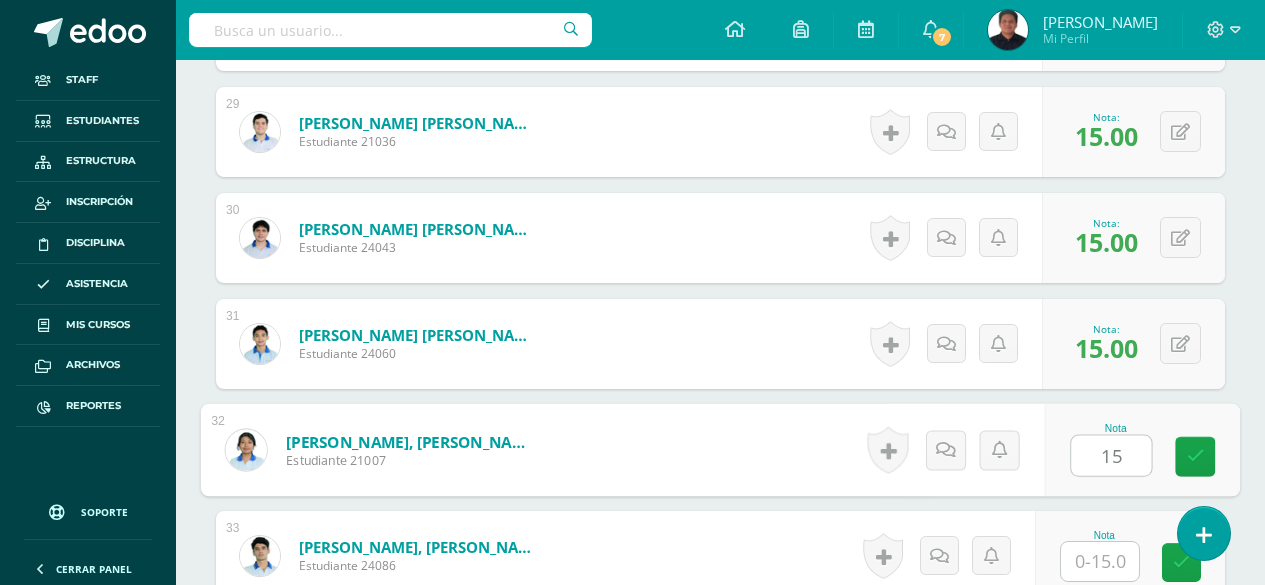 scroll, scrollTop: 3911, scrollLeft: 0, axis: vertical 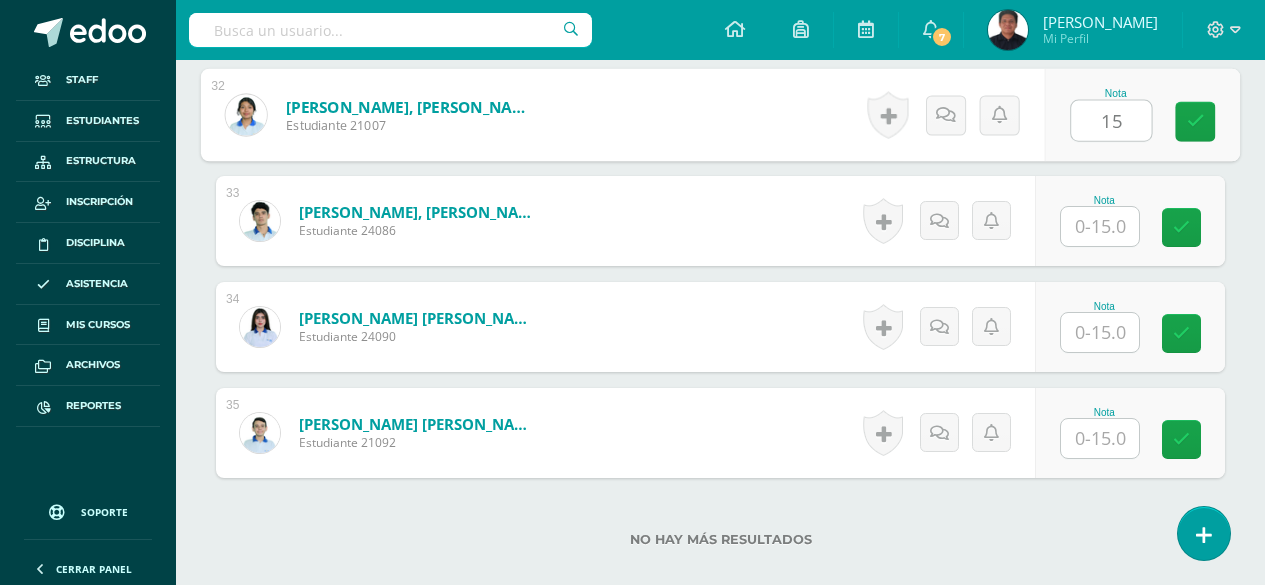 type on "15" 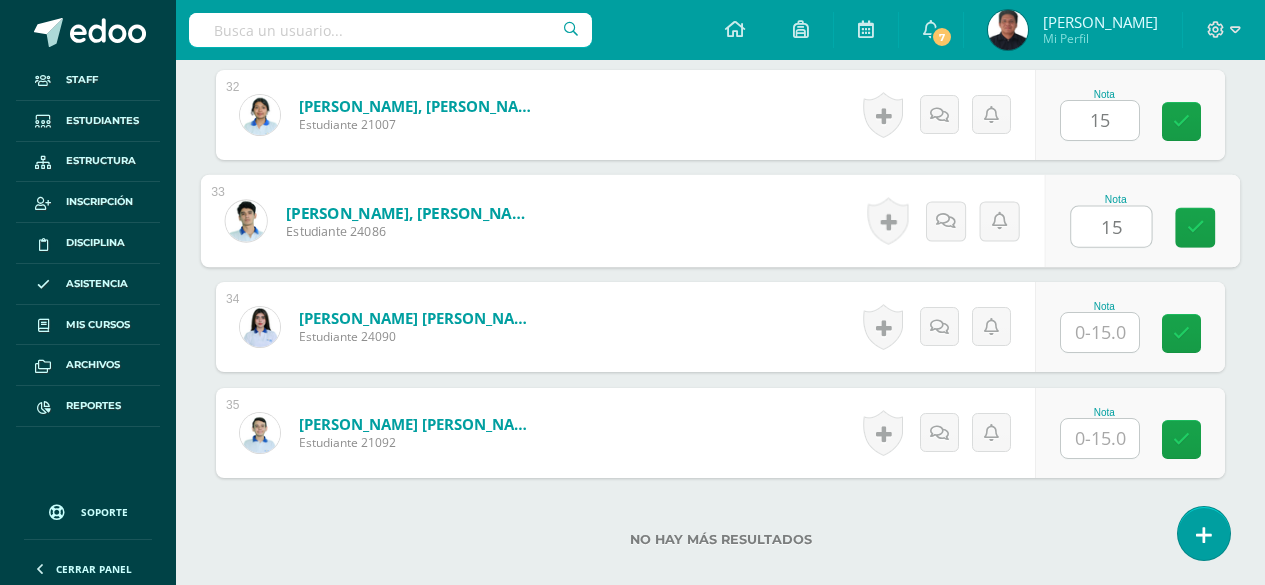 type on "15" 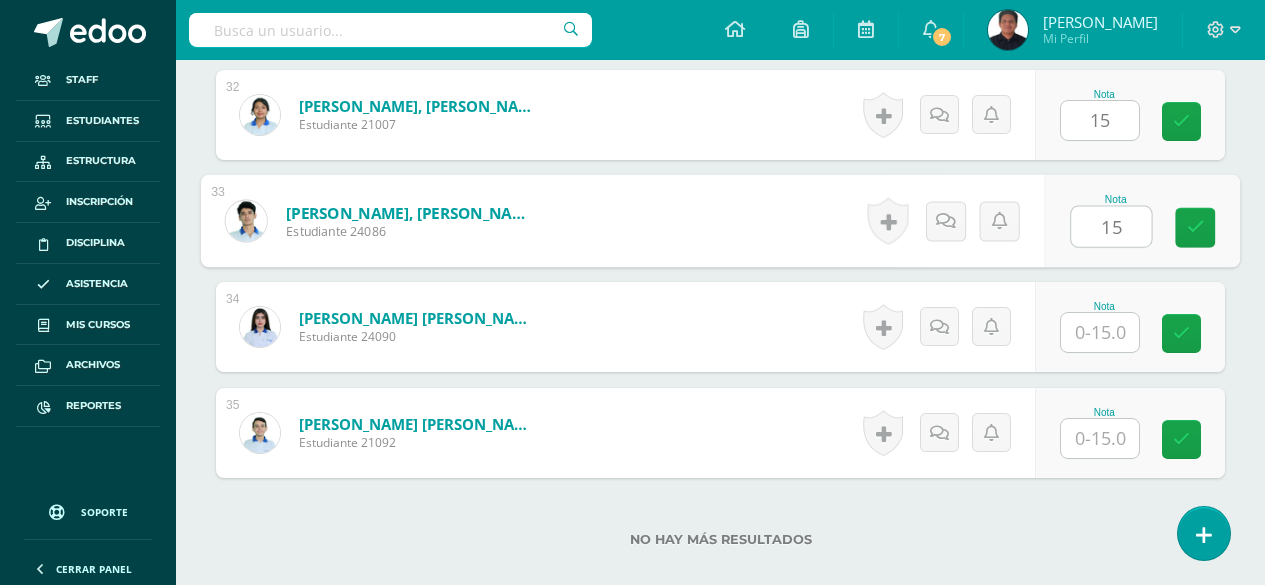 click at bounding box center (1100, 332) 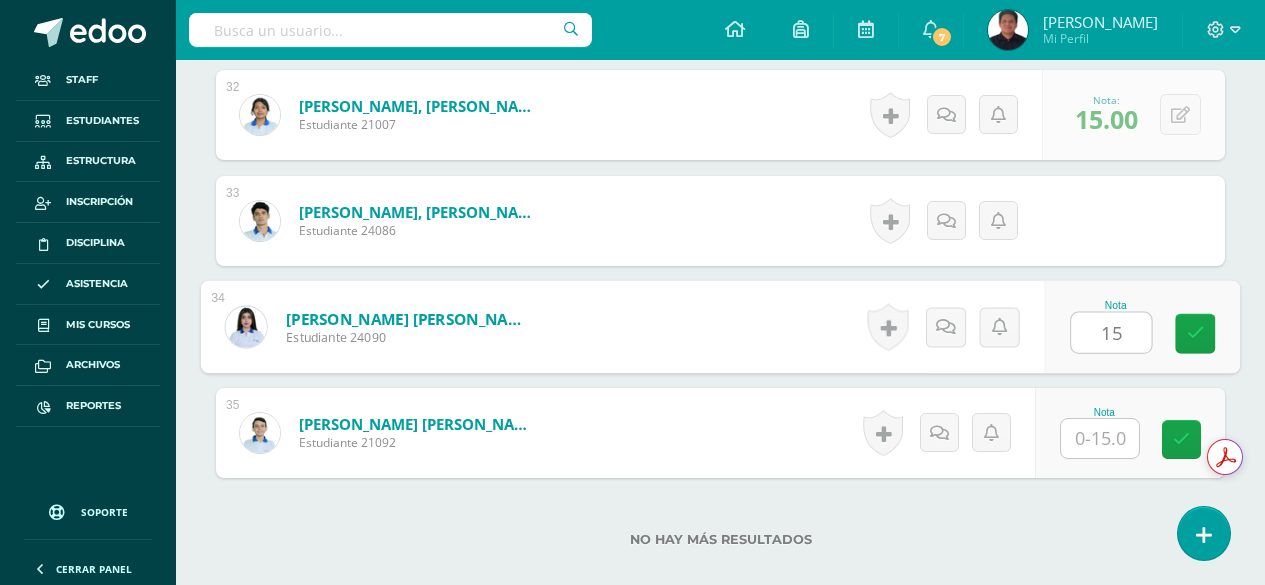 type on "15" 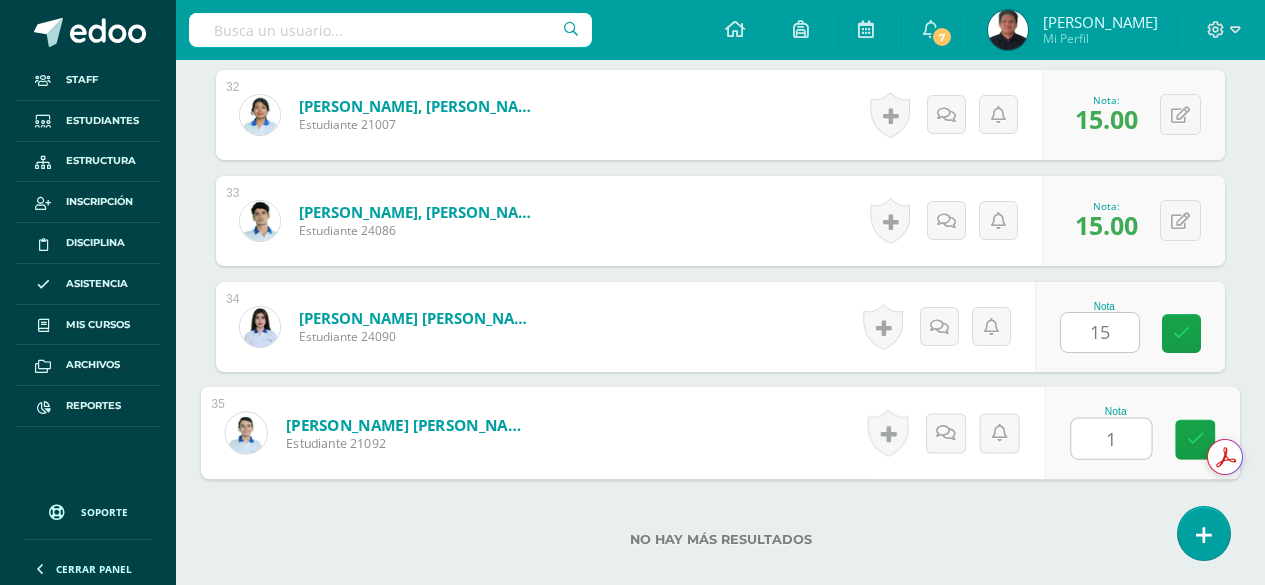 type on "15" 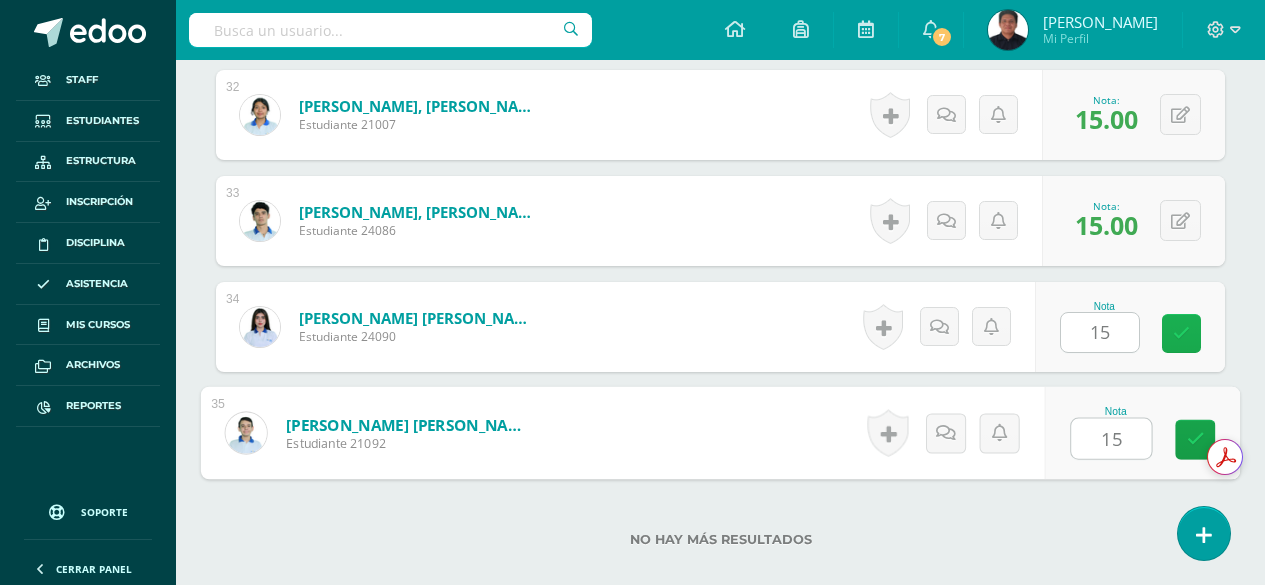 click at bounding box center [1181, 333] 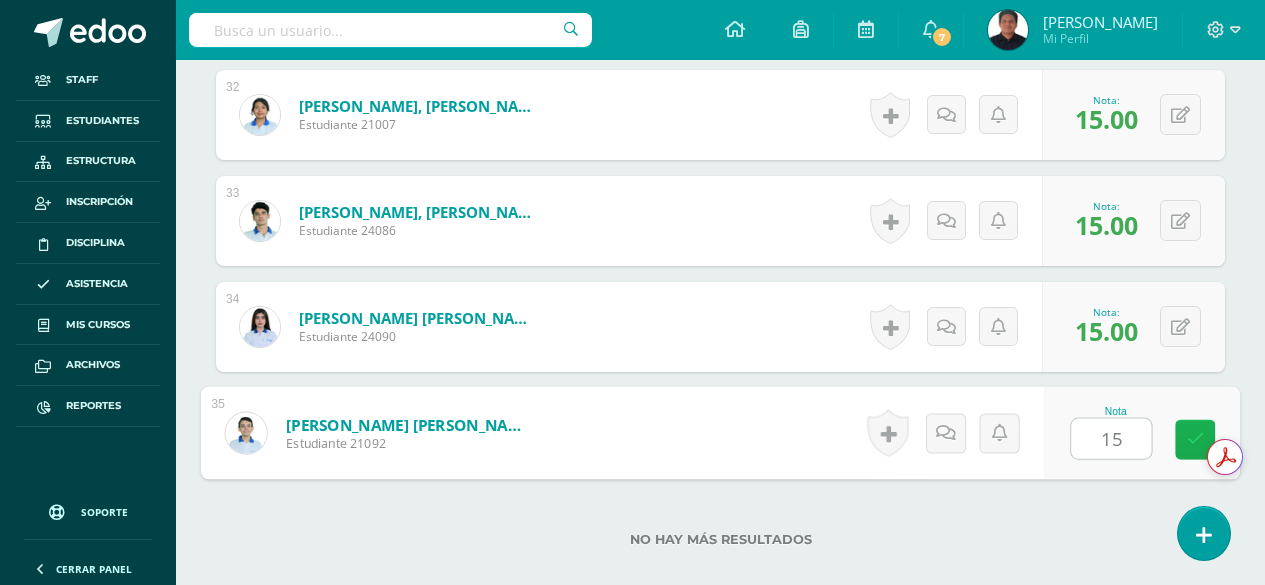 click at bounding box center (1196, 439) 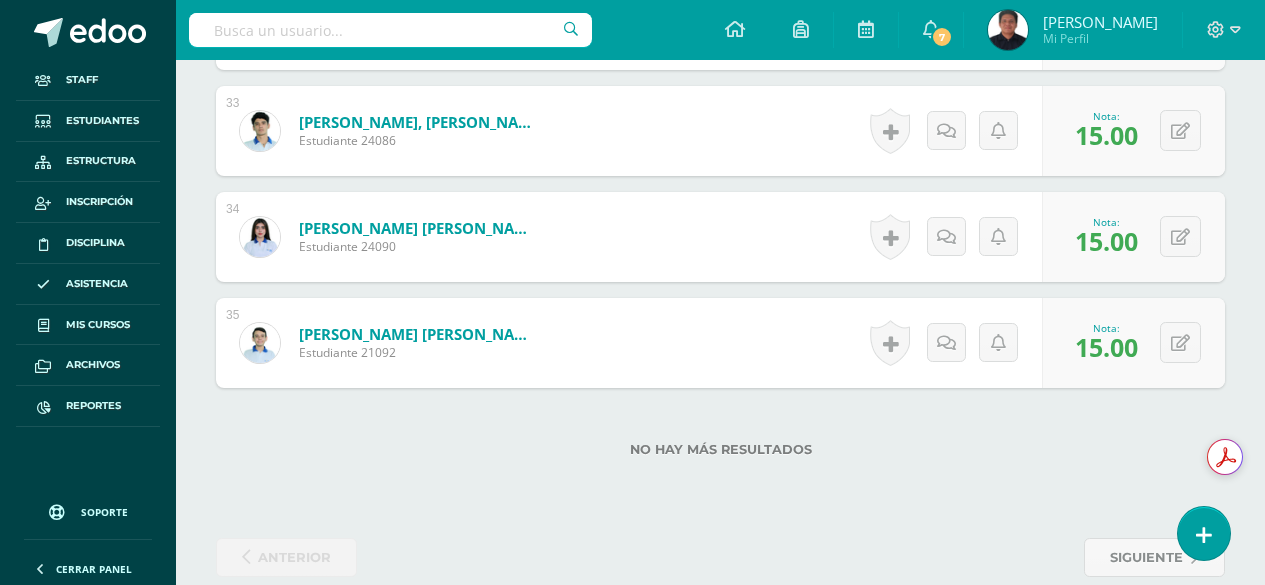 scroll, scrollTop: 4033, scrollLeft: 0, axis: vertical 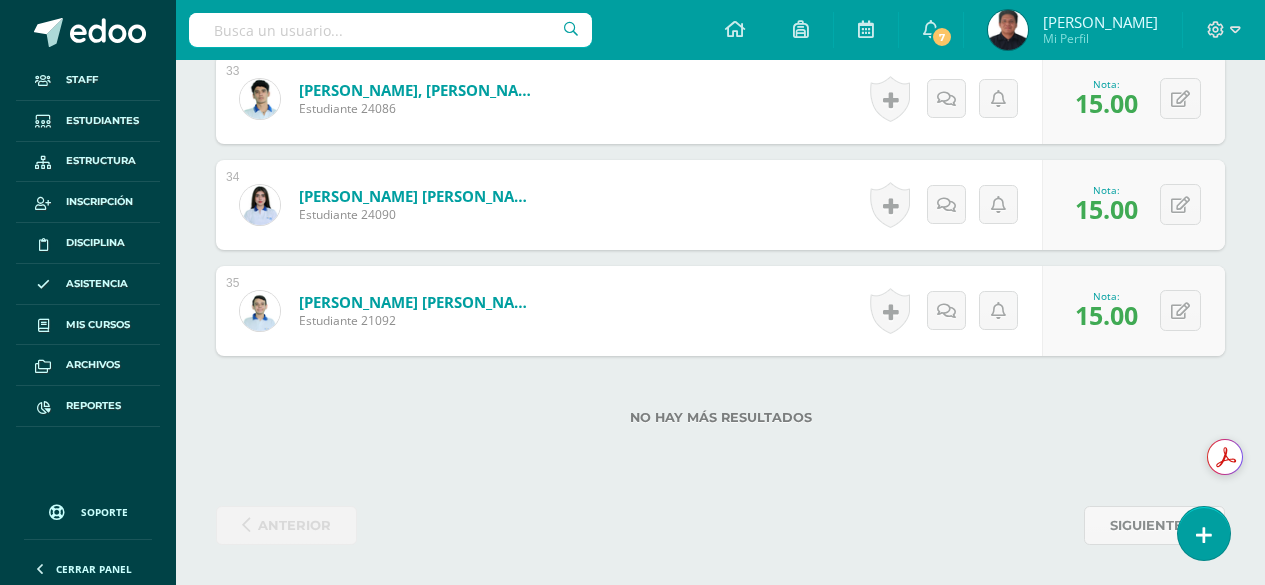click on "Yaeggy Acevedo, Marlon José" at bounding box center [419, 302] 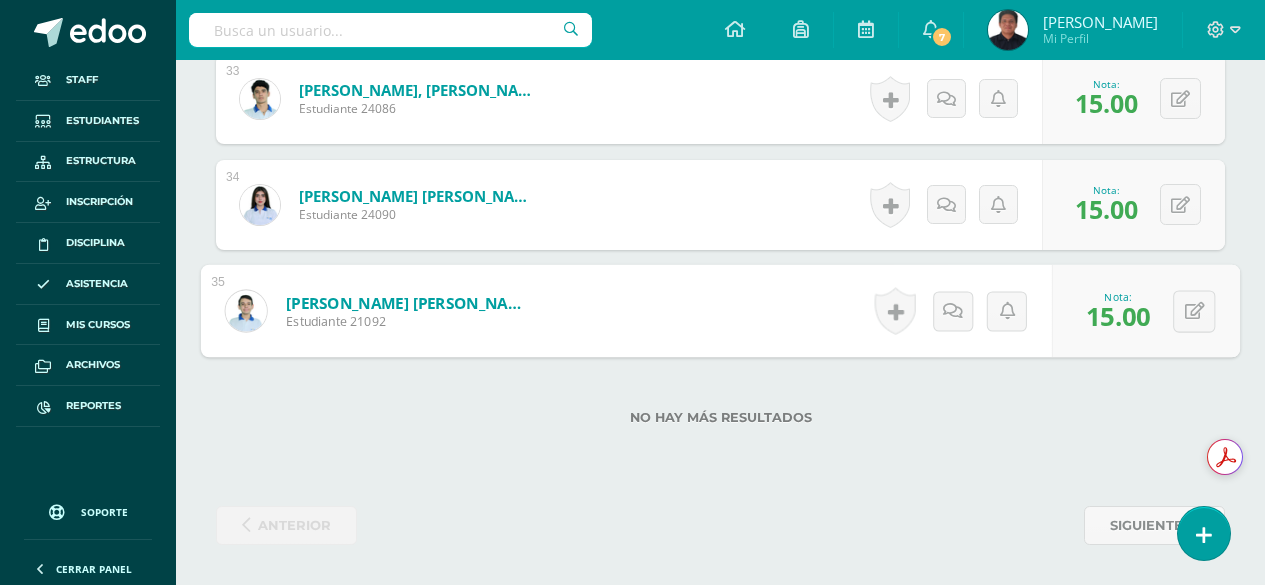 click on "Yaeggy Acevedo, Marlon José" at bounding box center (409, 302) 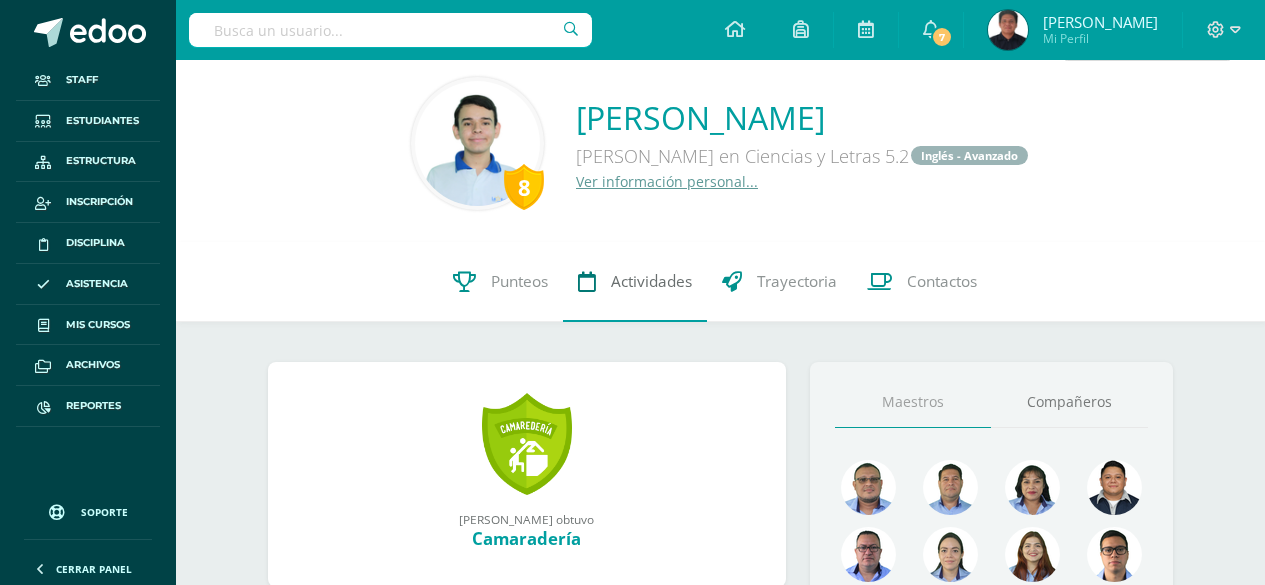 scroll, scrollTop: 100, scrollLeft: 0, axis: vertical 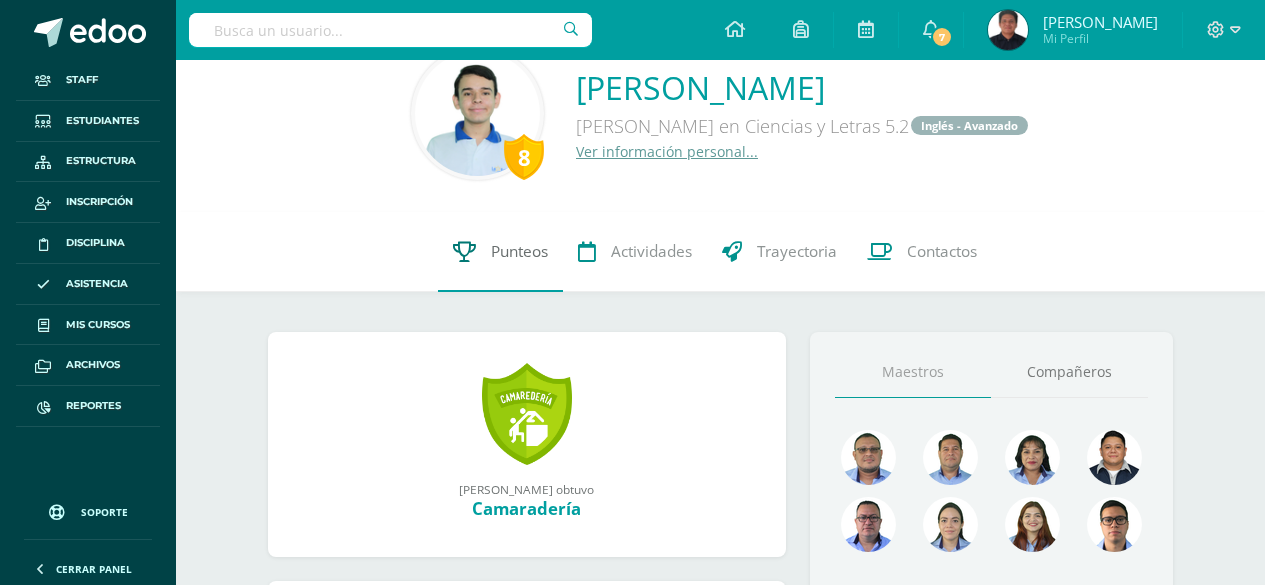 click on "Punteos" at bounding box center [519, 251] 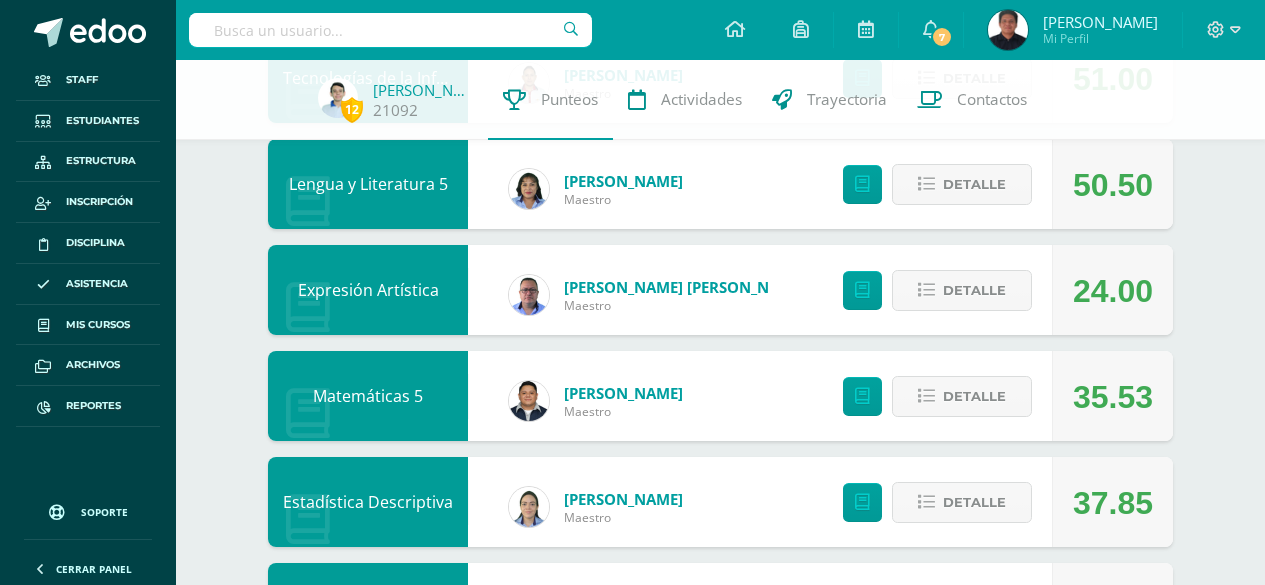 scroll, scrollTop: 700, scrollLeft: 0, axis: vertical 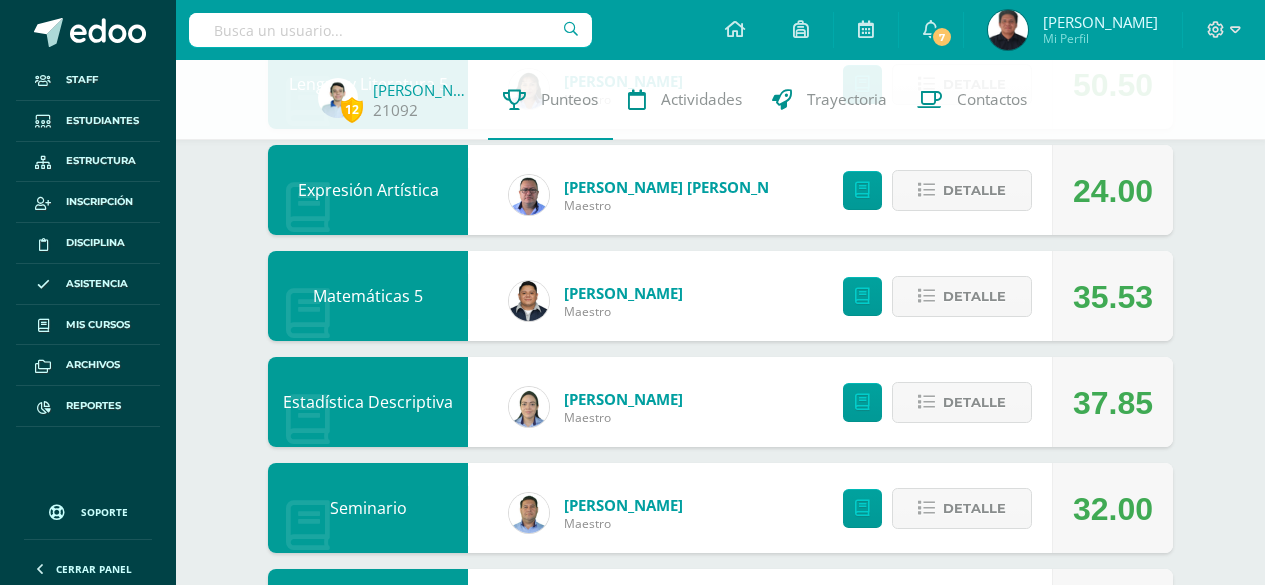 click on "David Méndez Maestro" at bounding box center (596, 301) 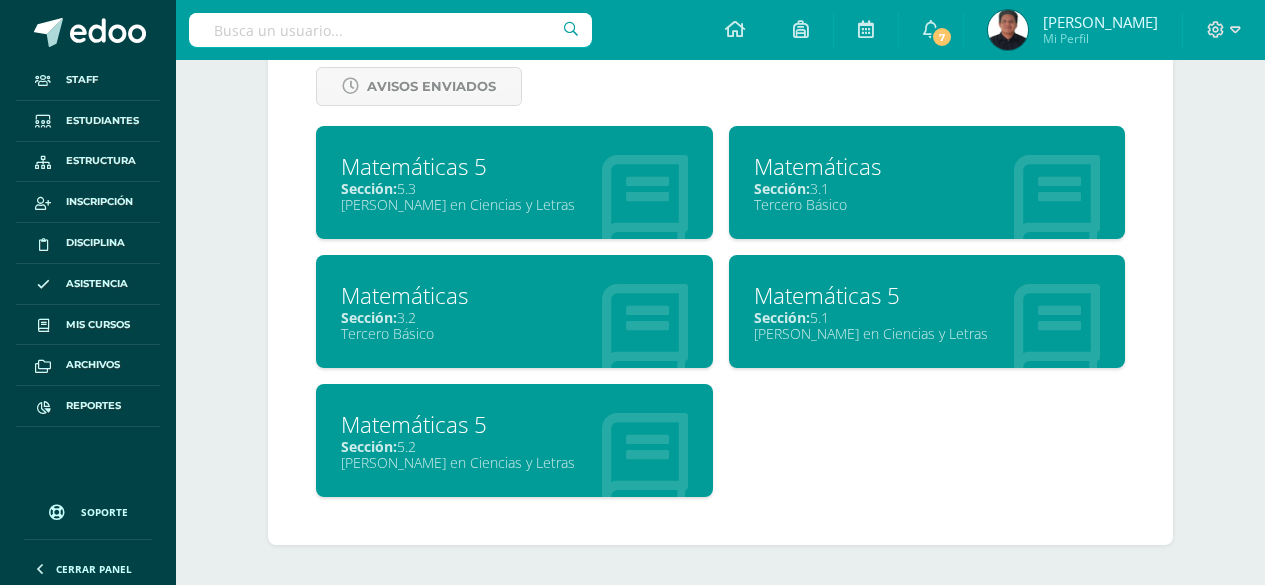 scroll, scrollTop: 367, scrollLeft: 0, axis: vertical 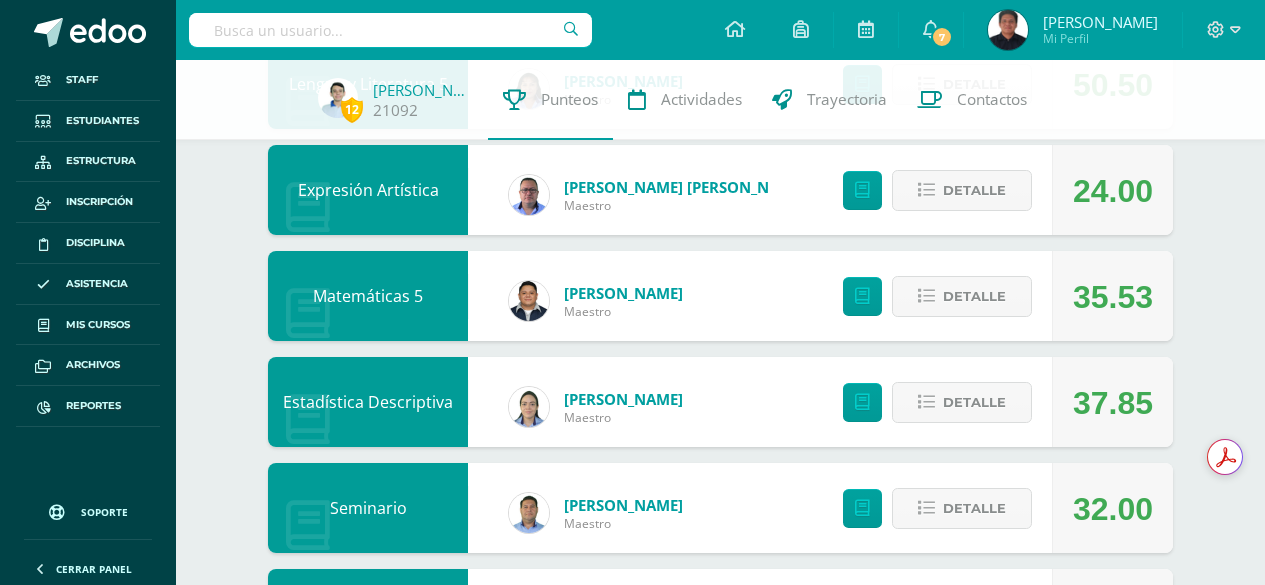 drag, startPoint x: 620, startPoint y: 296, endPoint x: 374, endPoint y: 283, distance: 246.34326 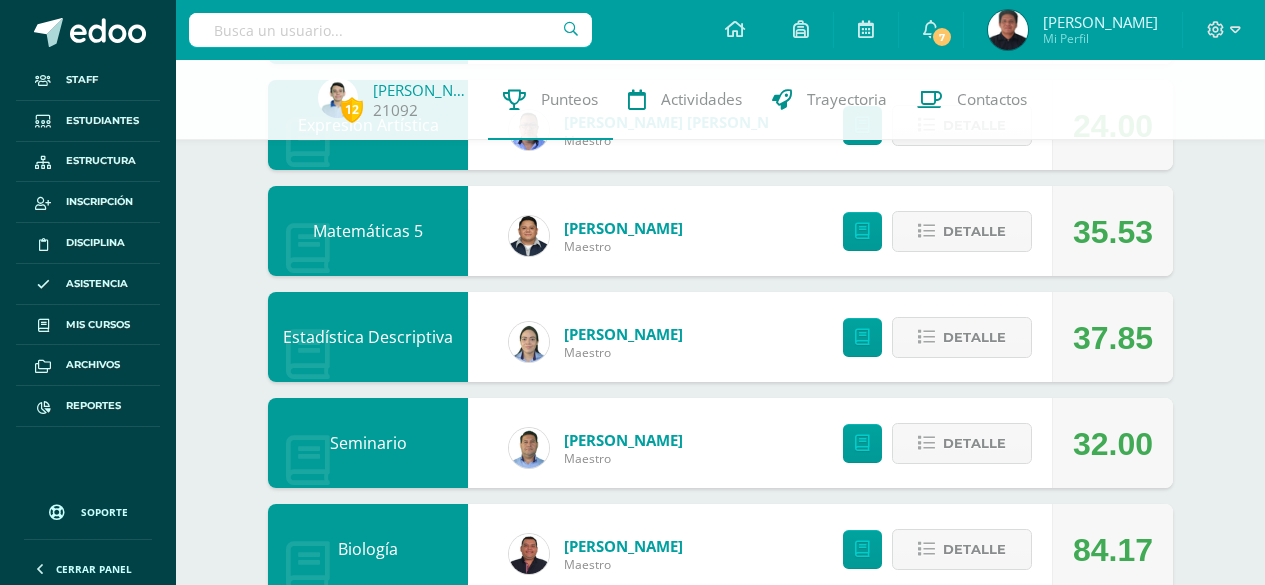 scroll, scrollTop: 800, scrollLeft: 0, axis: vertical 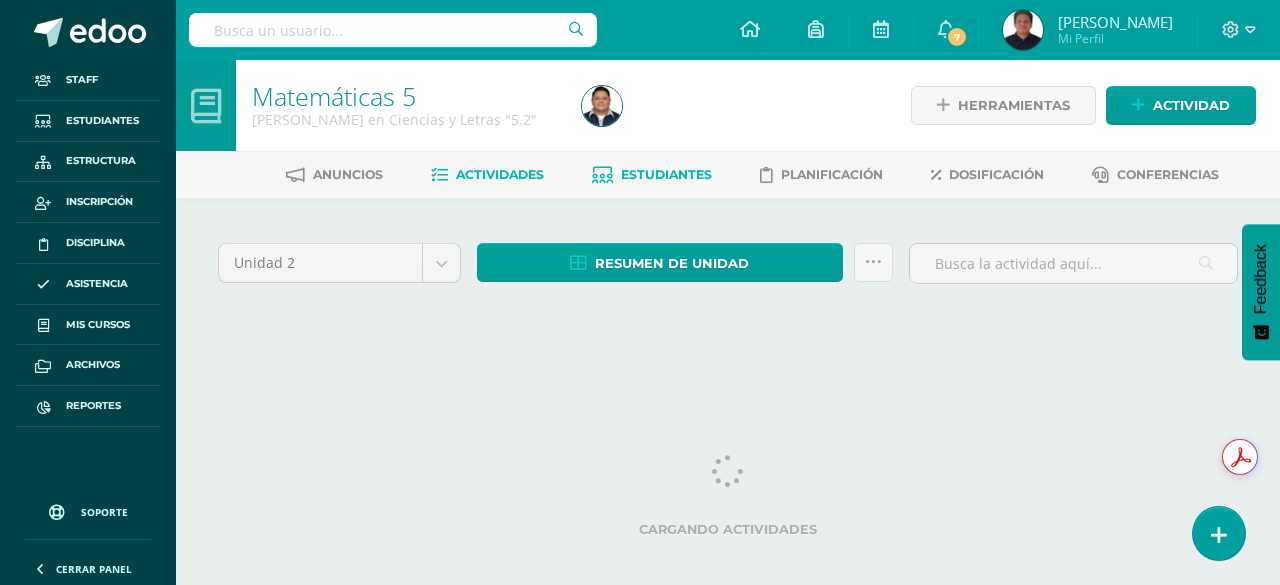 click on "Estudiantes" at bounding box center [652, 175] 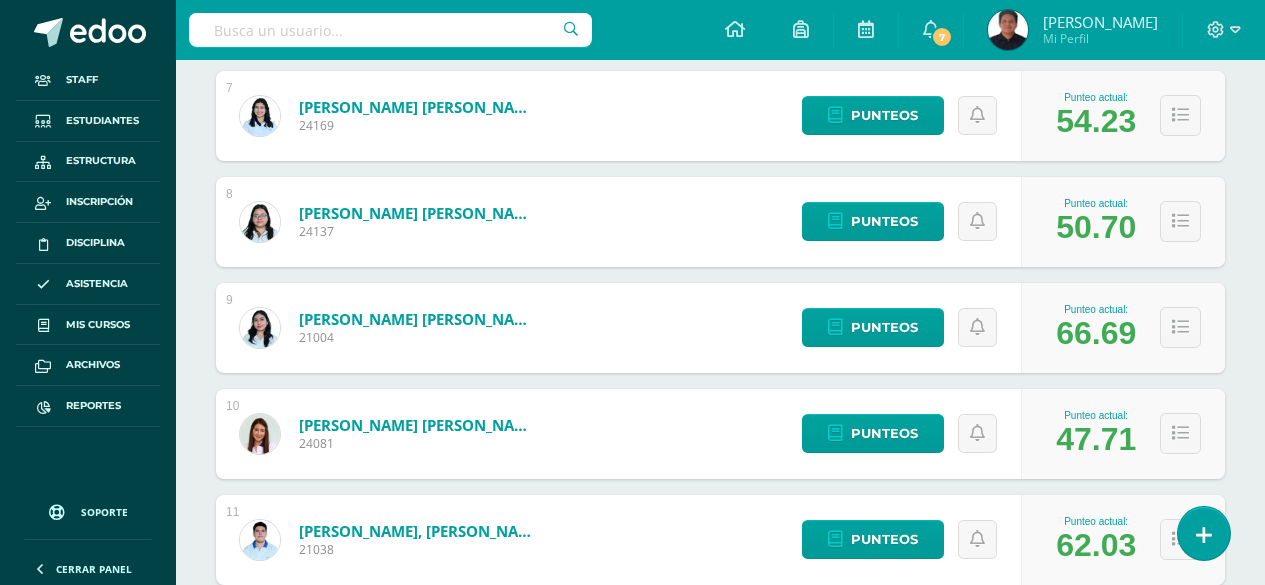 scroll, scrollTop: 1100, scrollLeft: 0, axis: vertical 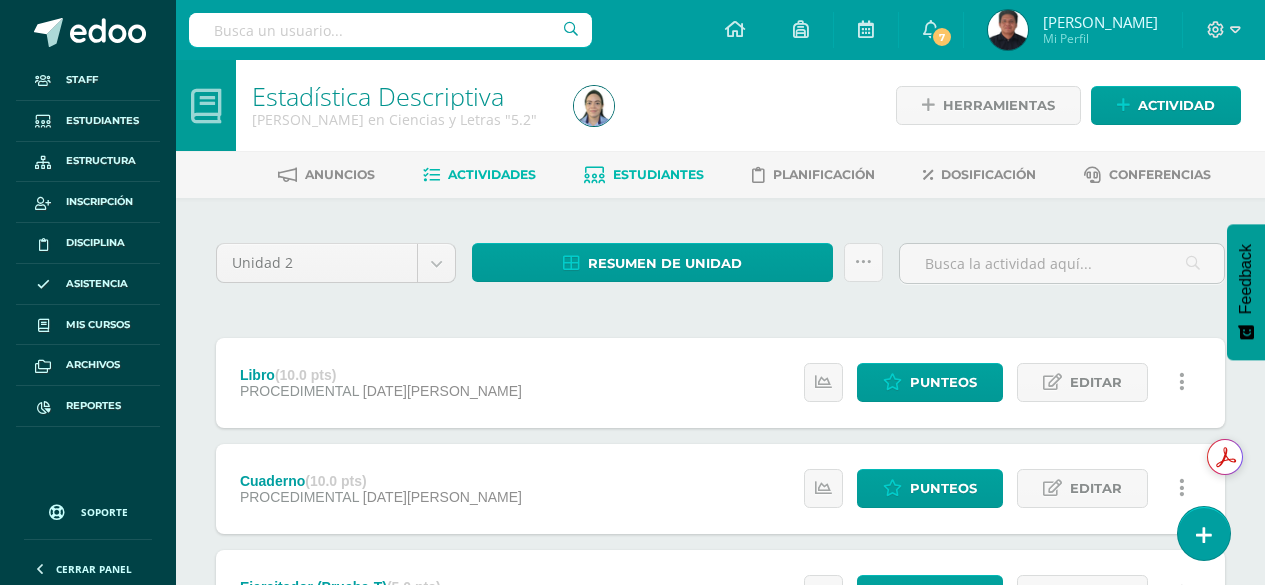 click on "Estudiantes" at bounding box center (658, 174) 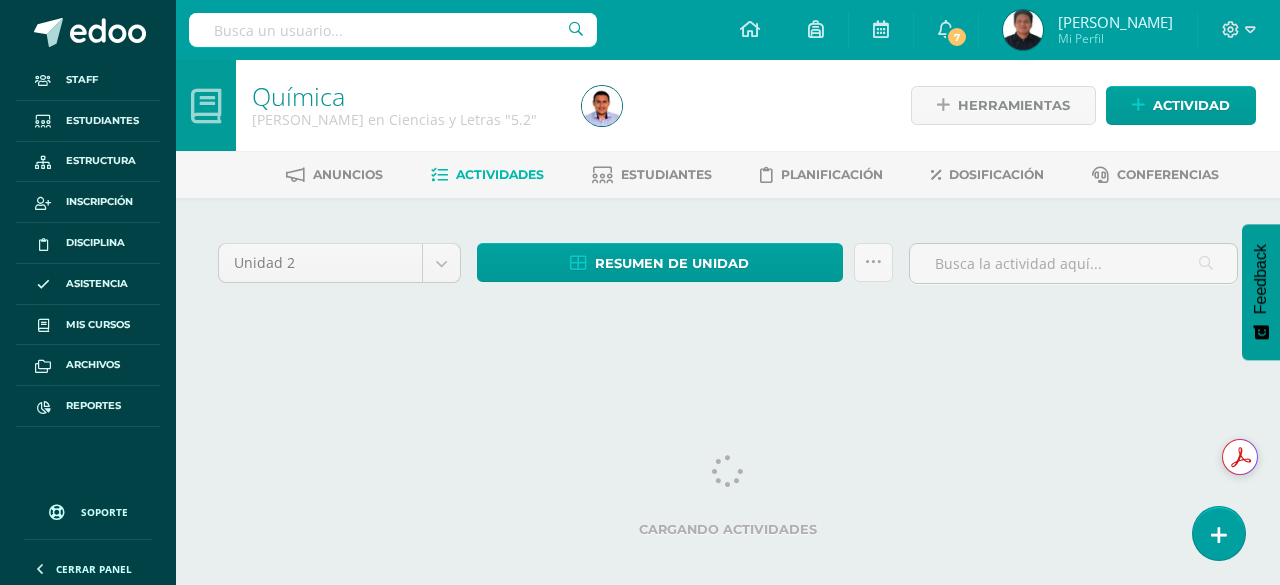 scroll, scrollTop: 0, scrollLeft: 0, axis: both 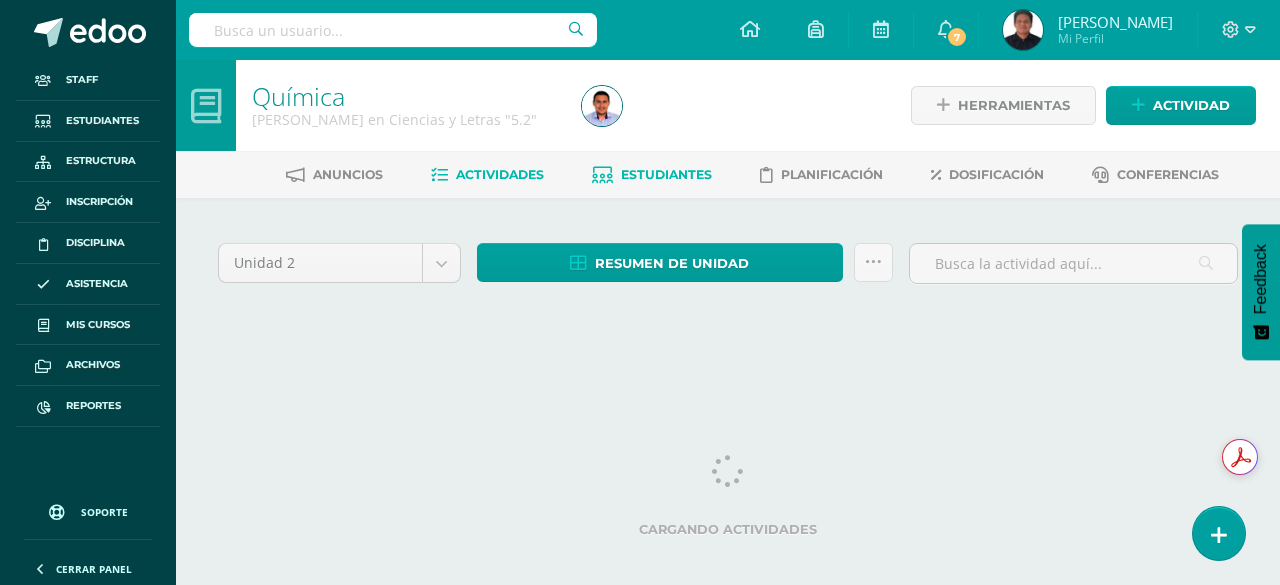 click on "Estudiantes" at bounding box center (666, 174) 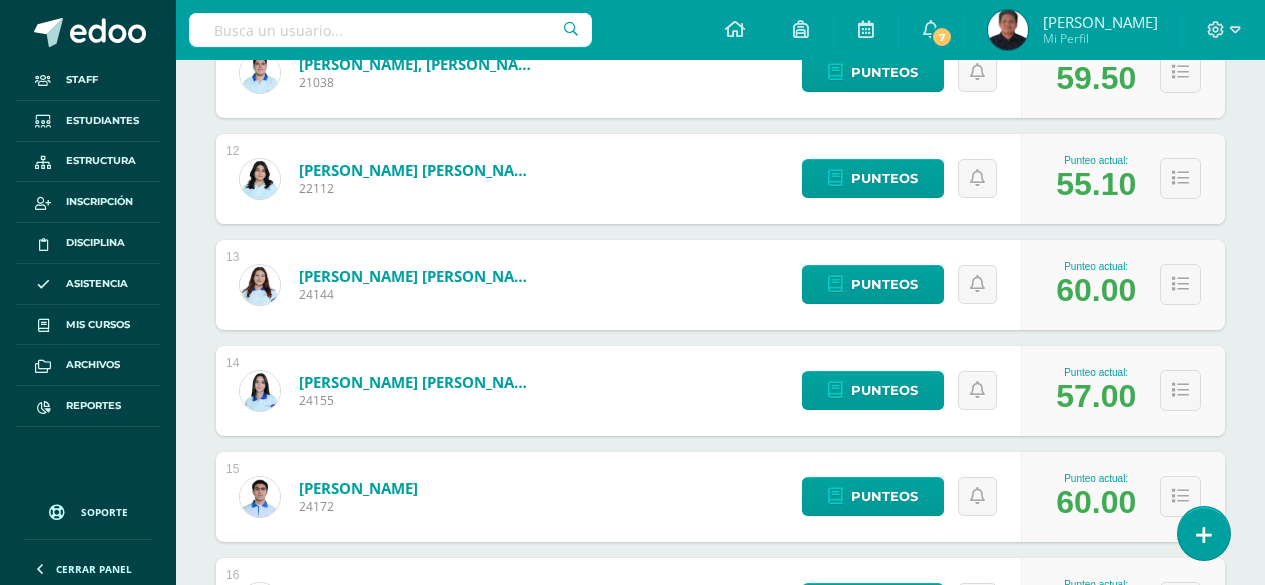 scroll, scrollTop: 1420, scrollLeft: 0, axis: vertical 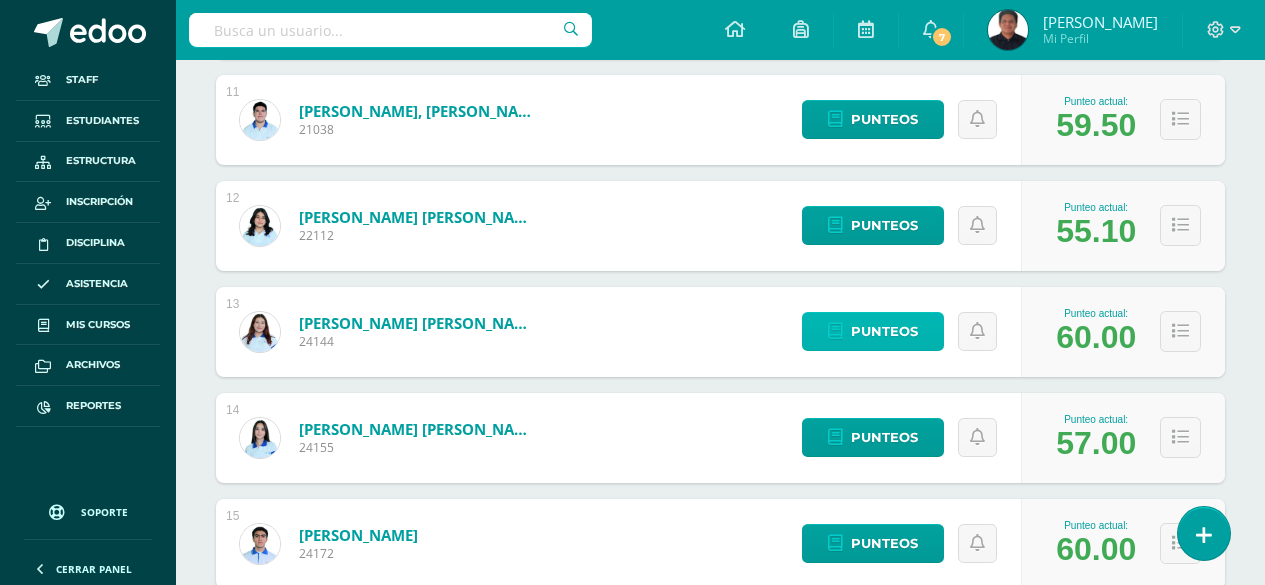 click on "Punteos" at bounding box center (884, 331) 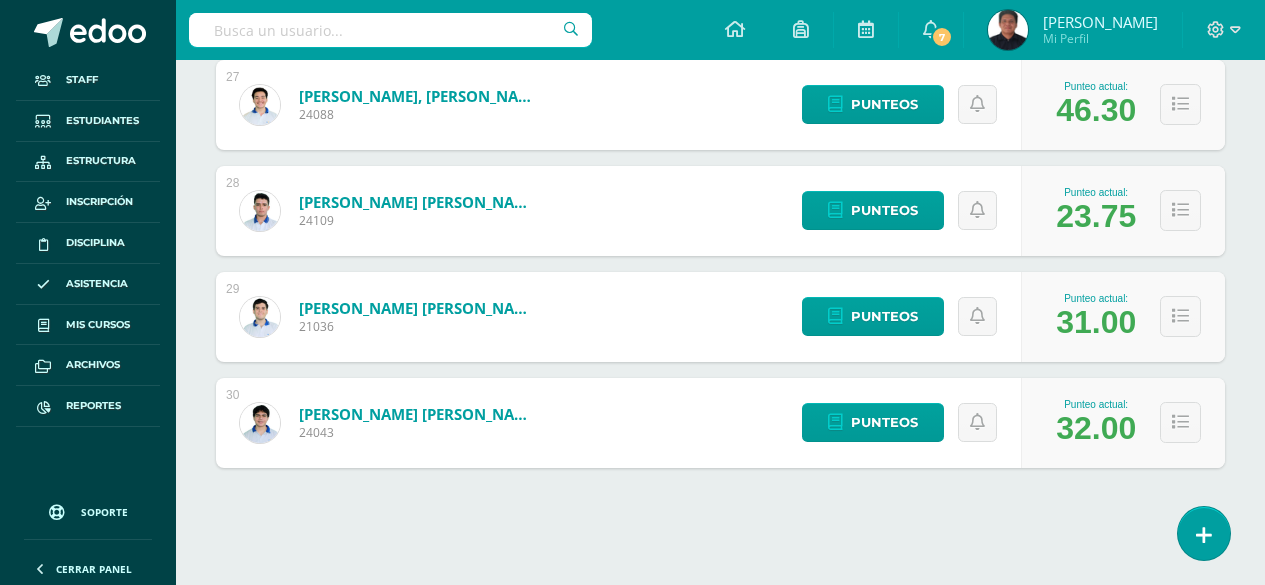 scroll, scrollTop: 3140, scrollLeft: 0, axis: vertical 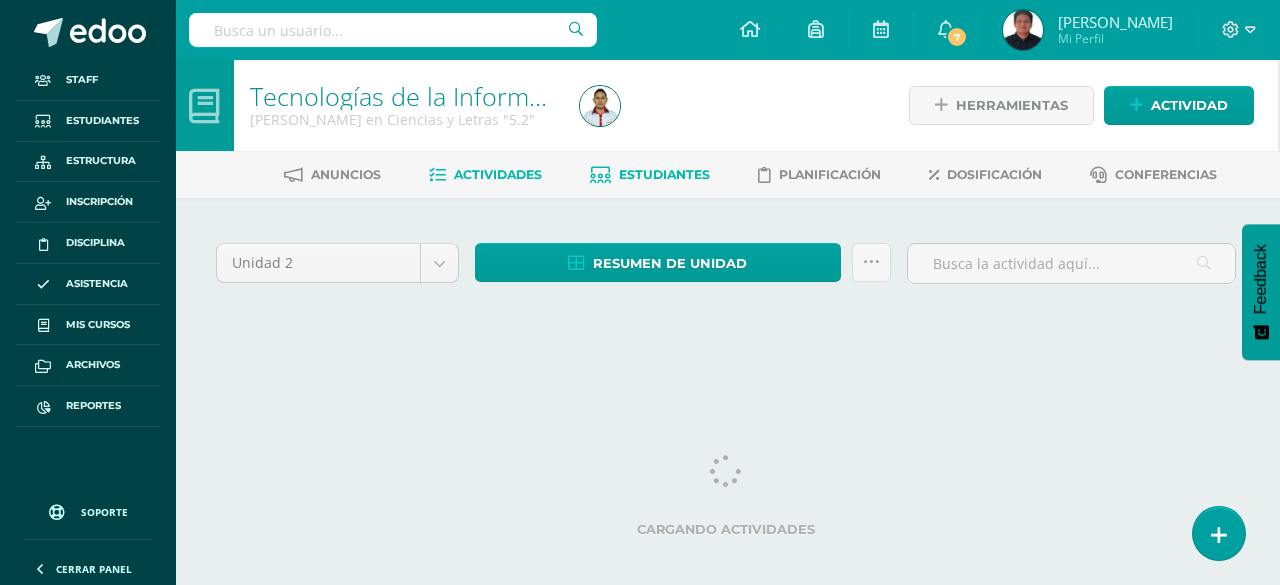 click on "Estudiantes" at bounding box center (664, 174) 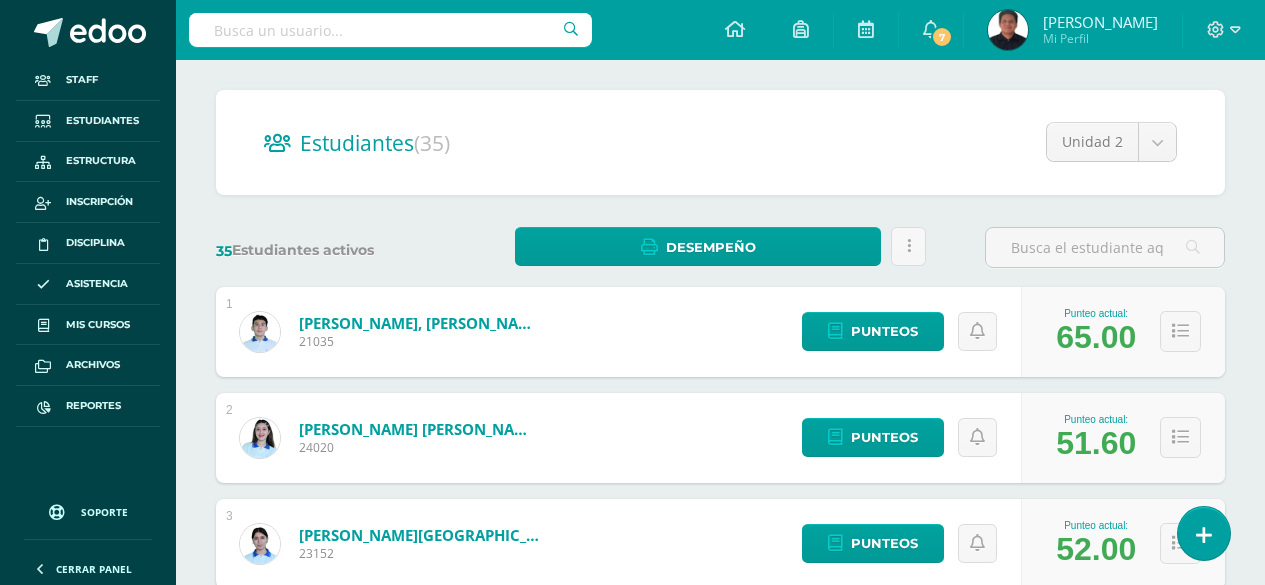 scroll, scrollTop: 0, scrollLeft: 0, axis: both 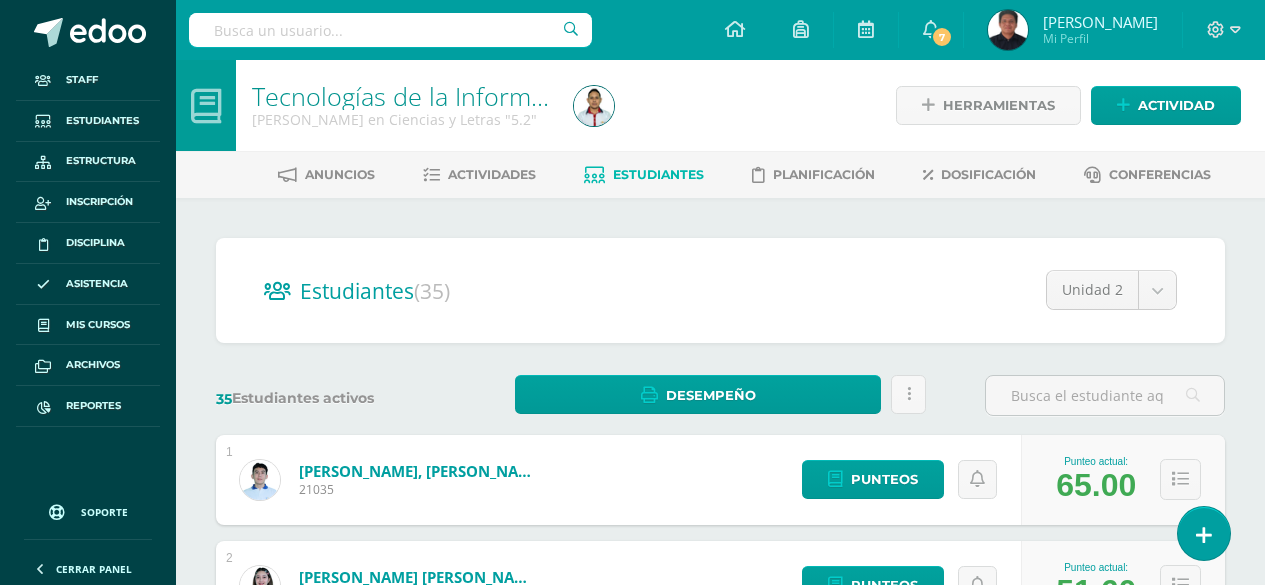 click on "Estudiantes" at bounding box center (644, 175) 